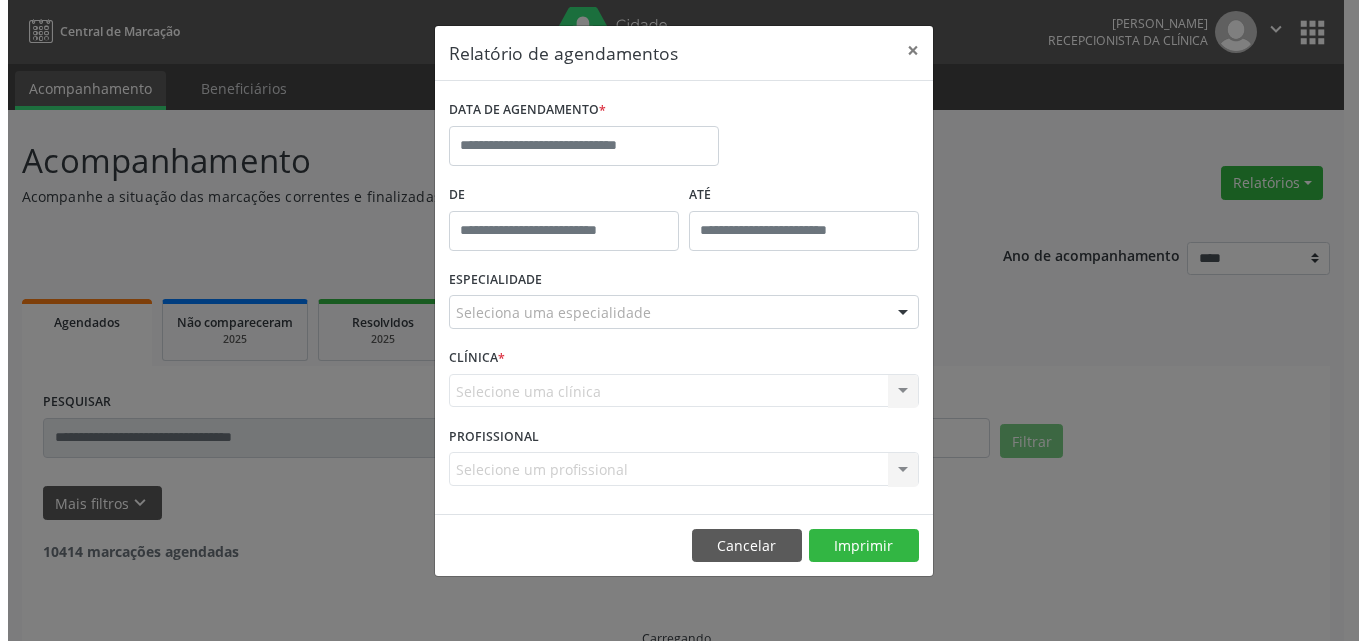 scroll, scrollTop: 0, scrollLeft: 0, axis: both 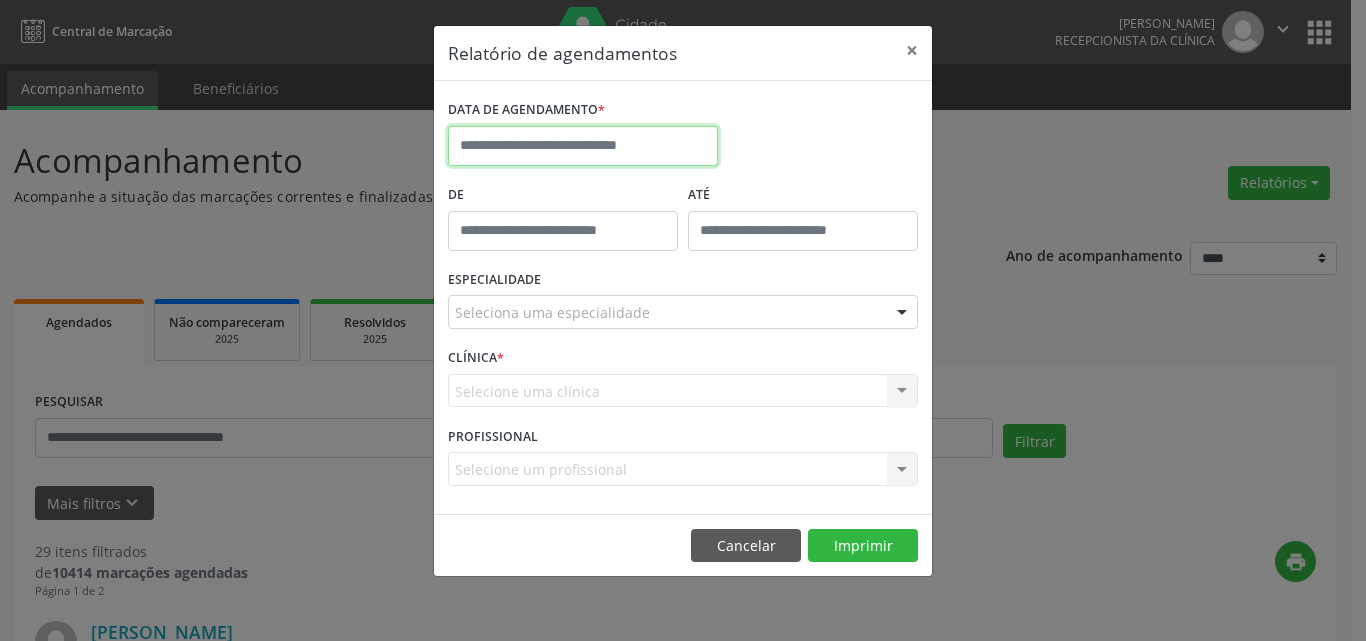 click at bounding box center [583, 146] 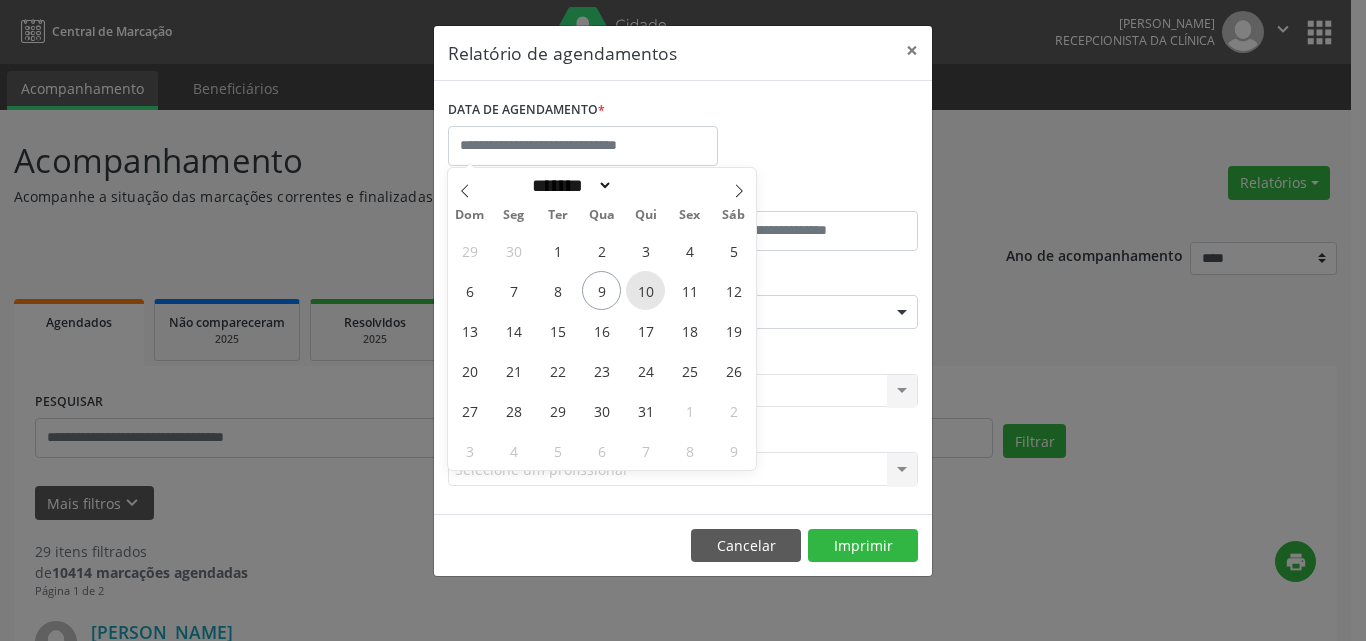 click on "10" at bounding box center [645, 290] 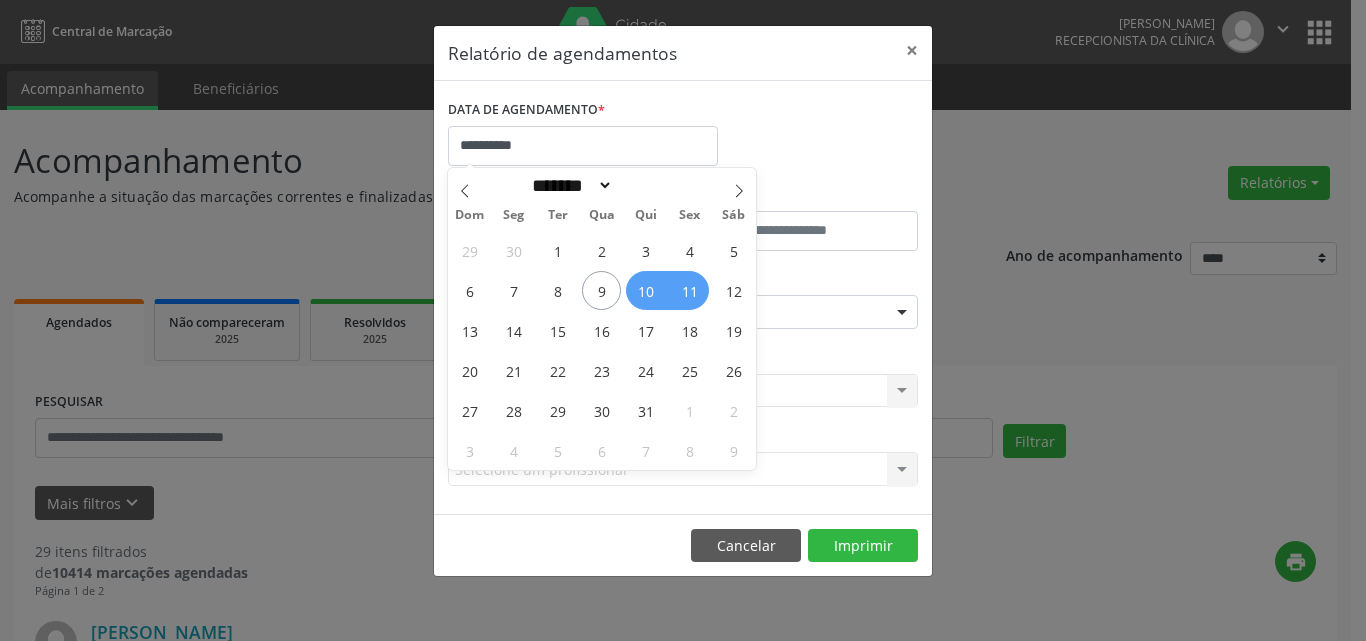 click on "11" at bounding box center [689, 290] 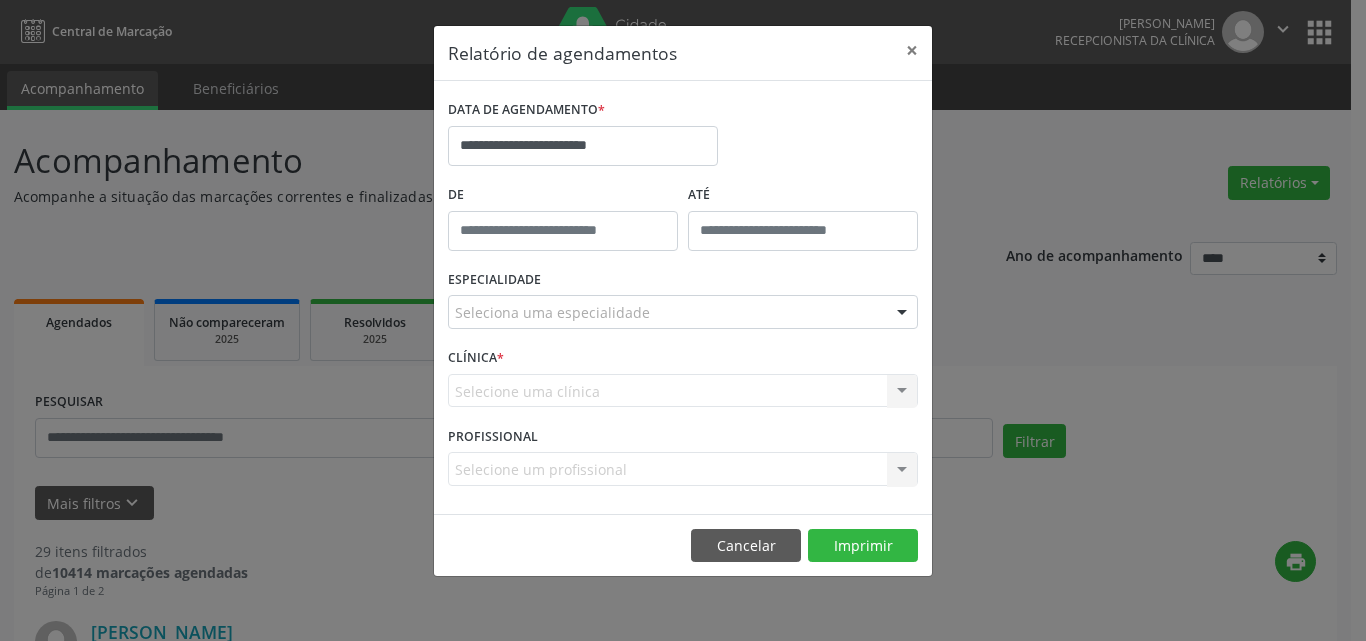 type on "*****" 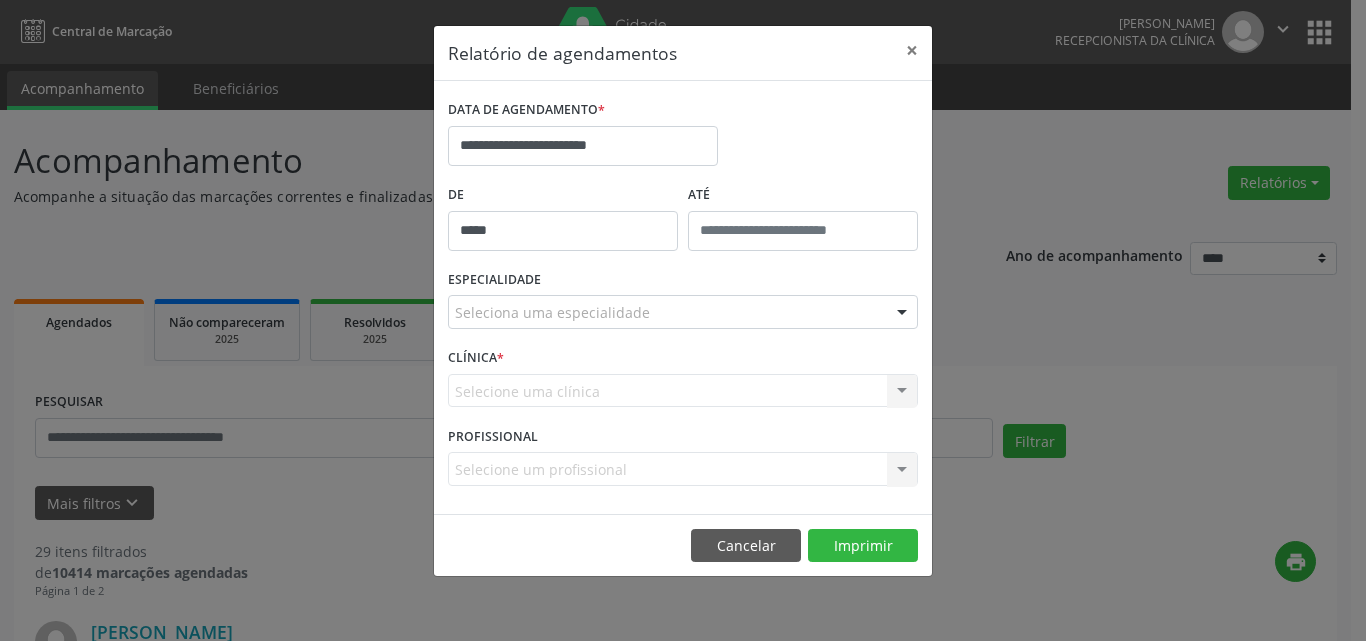 click on "*****" at bounding box center (563, 231) 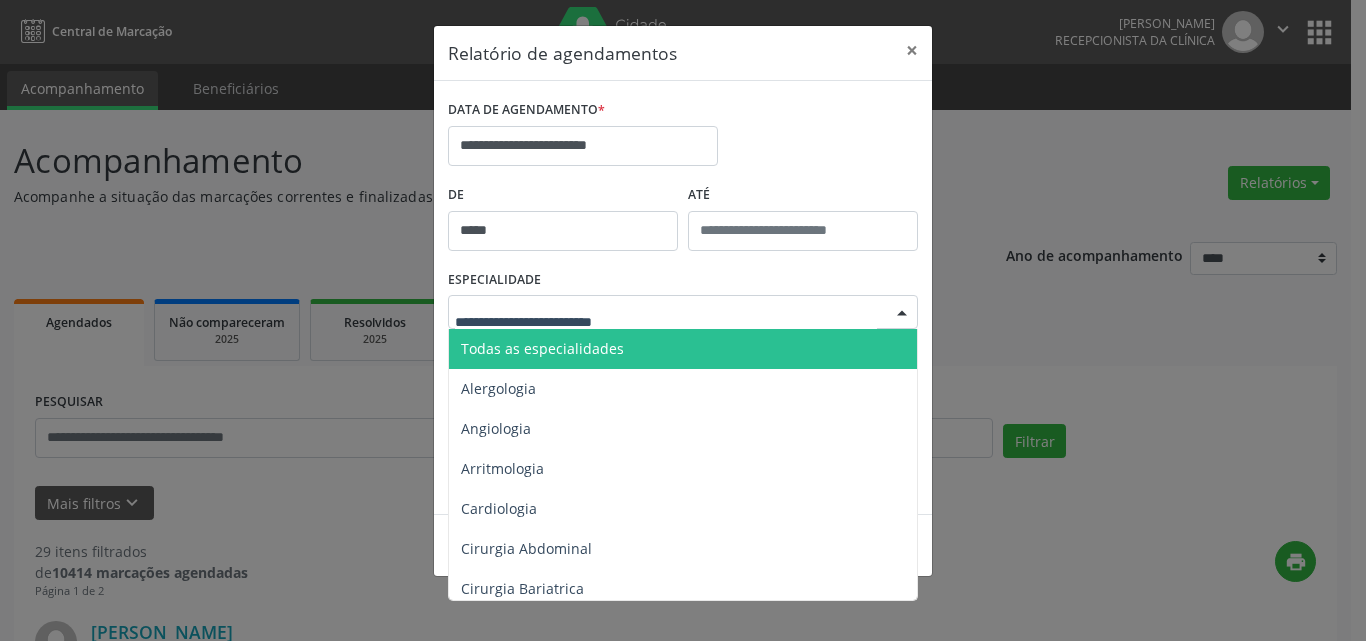 click on "Todas as especialidades" at bounding box center (542, 348) 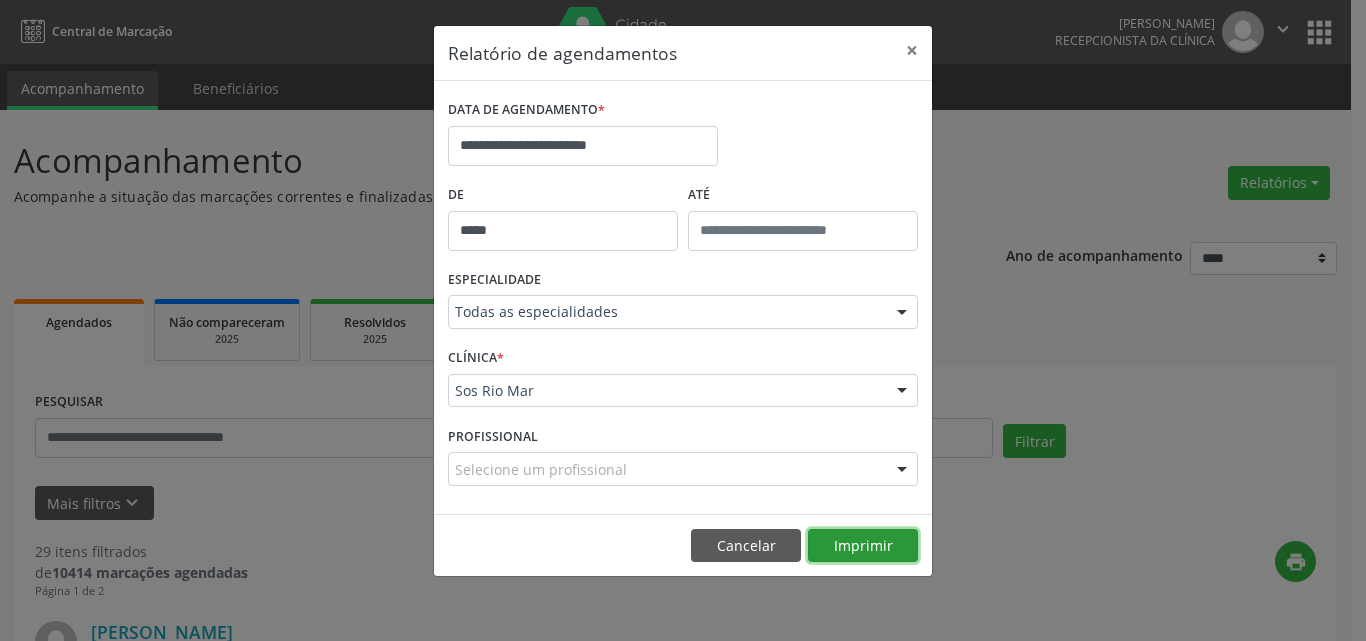 click on "Imprimir" at bounding box center [863, 546] 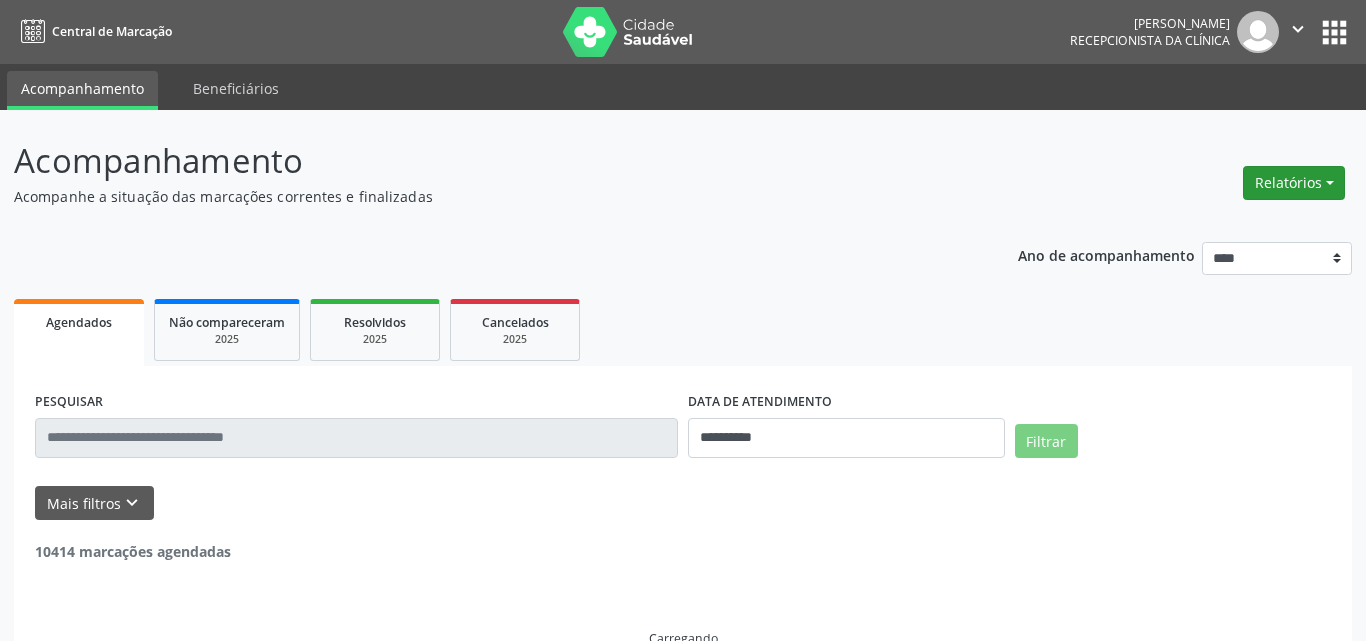 drag, startPoint x: 0, startPoint y: 0, endPoint x: 1295, endPoint y: 181, distance: 1307.5879 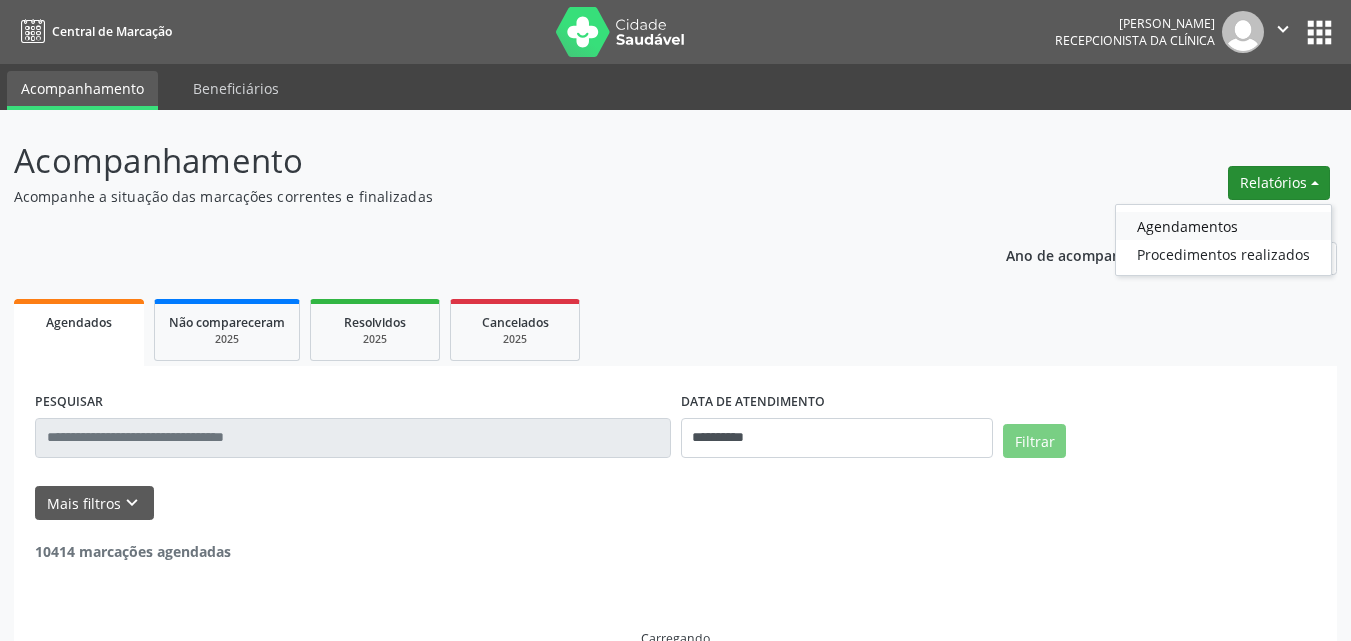click on "Agendamentos" at bounding box center [1223, 226] 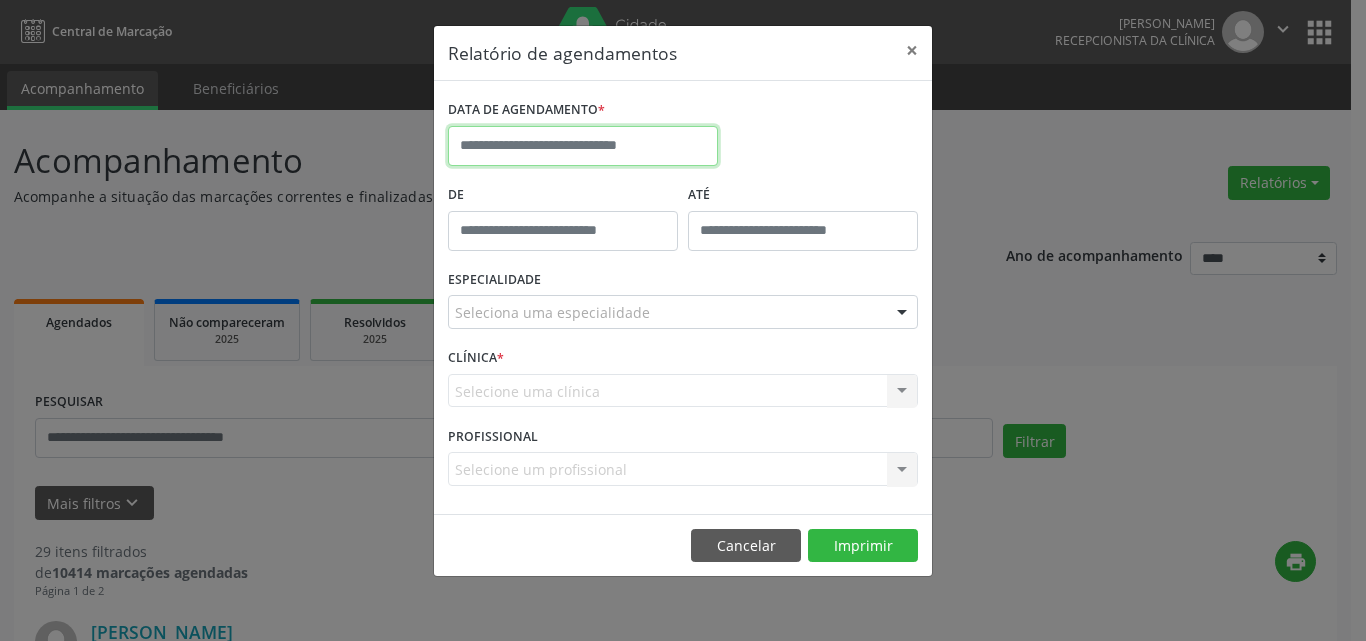 click at bounding box center [583, 146] 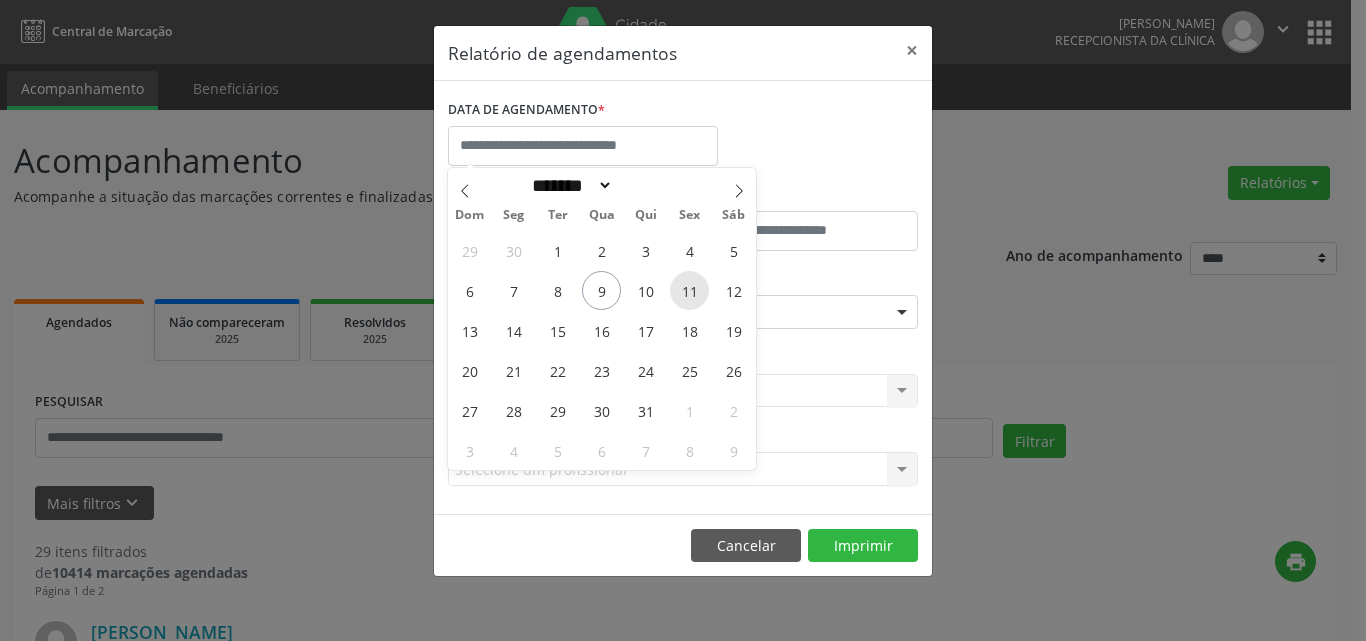 click on "11" at bounding box center (689, 290) 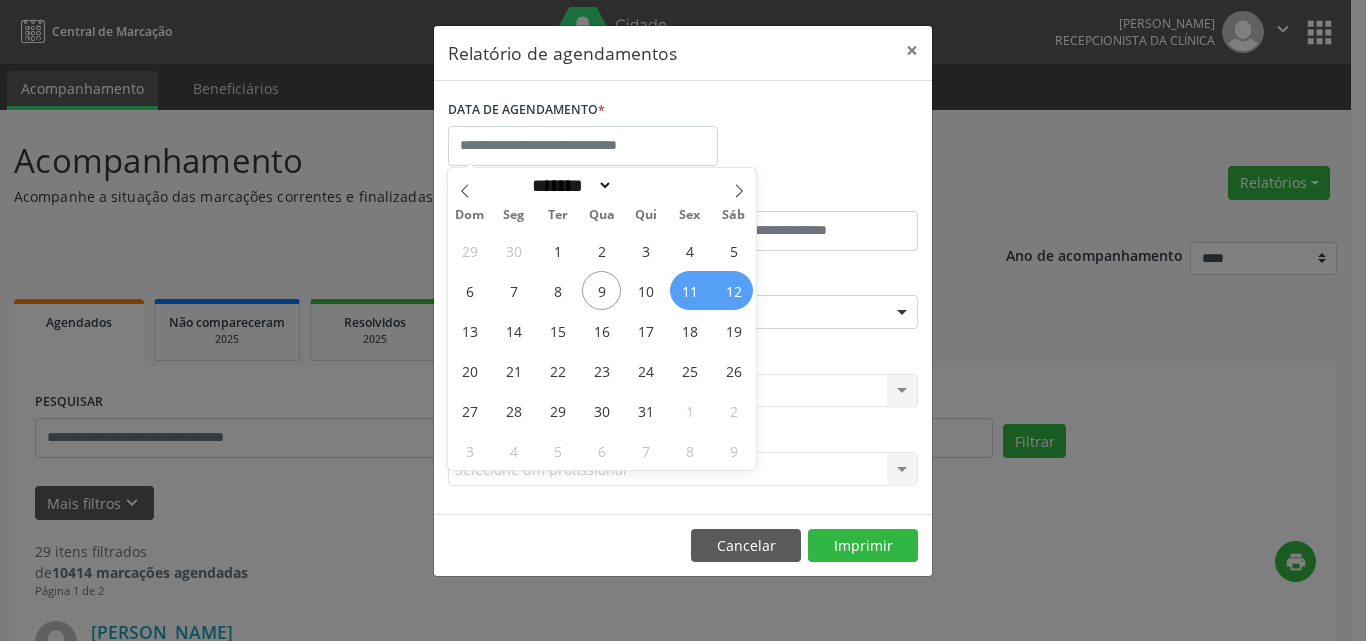 click on "ESPECIALIDADE
Seleciona uma especialidade
Todas as especialidades   Alergologia   Angiologia   Arritmologia   Cardiologia   Cirurgia Abdominal   Cirurgia Bariatrica   Cirurgia Cabeça e Pescoço   Cirurgia Cardiaca   Cirurgia Geral   Cirurgia Ginecologica   Cirurgia Mastologia Oncologica   Cirurgia Pediatrica   Cirurgia Plastica   Cirurgia Toracica   Cirurgia geral oncológica   Cirurgia geral oncológica   Cirurgião Dermatológico   Clinica Geral   Clinica Medica   Consulta de Enfermagem - Hiperdia   Consulta de Enfermagem - Preventivo   Consulta de Enfermagem - Pré-Natal   Consulta de Enfermagem - Puericultura   Dermatologia   Endocinologia   Endocrino Diabetes   Endocrinologia   Fisioterapia   Fisioterapia Cirurgica   Fonoaudiologia   Gastro/Hepato   Gastroenterologia   Gastropediatria   Geriatria   Ginecologia   Gnecologia   Hebiatra   Hematologia   Hepatologia   Inf.Inf - Infectologista   Infectologia Pediátrica   Mastologia       Medicina da Dor" at bounding box center (683, 304) 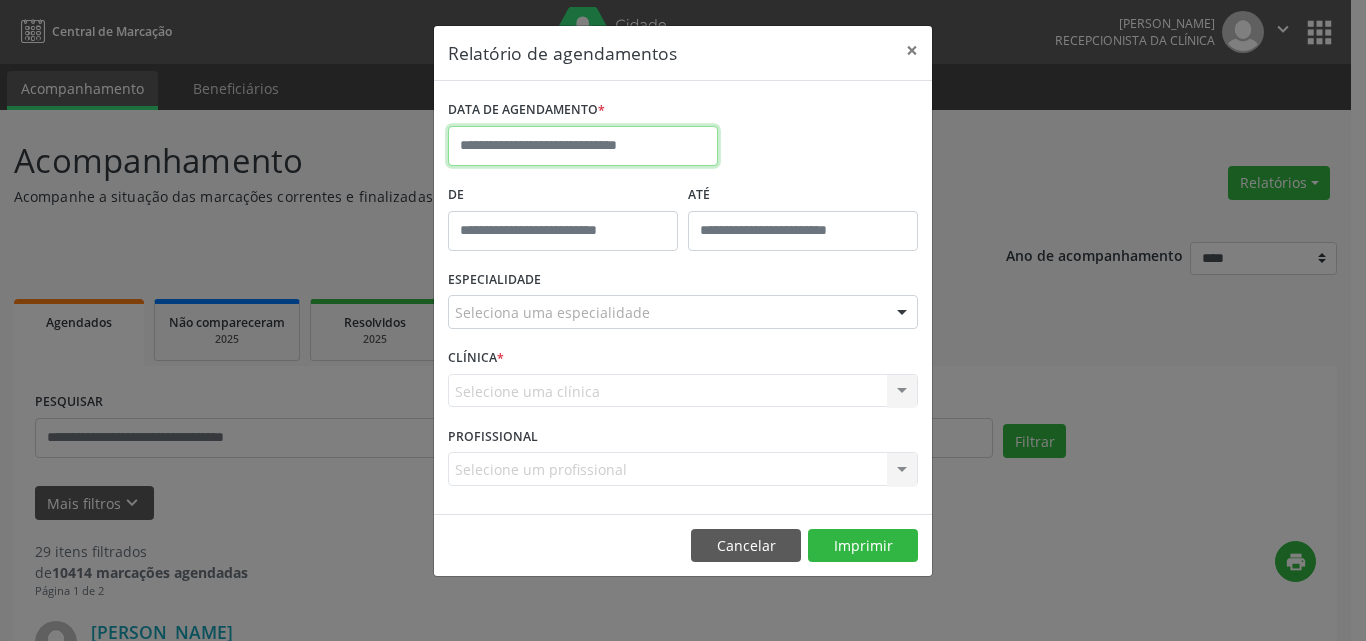 click at bounding box center [583, 146] 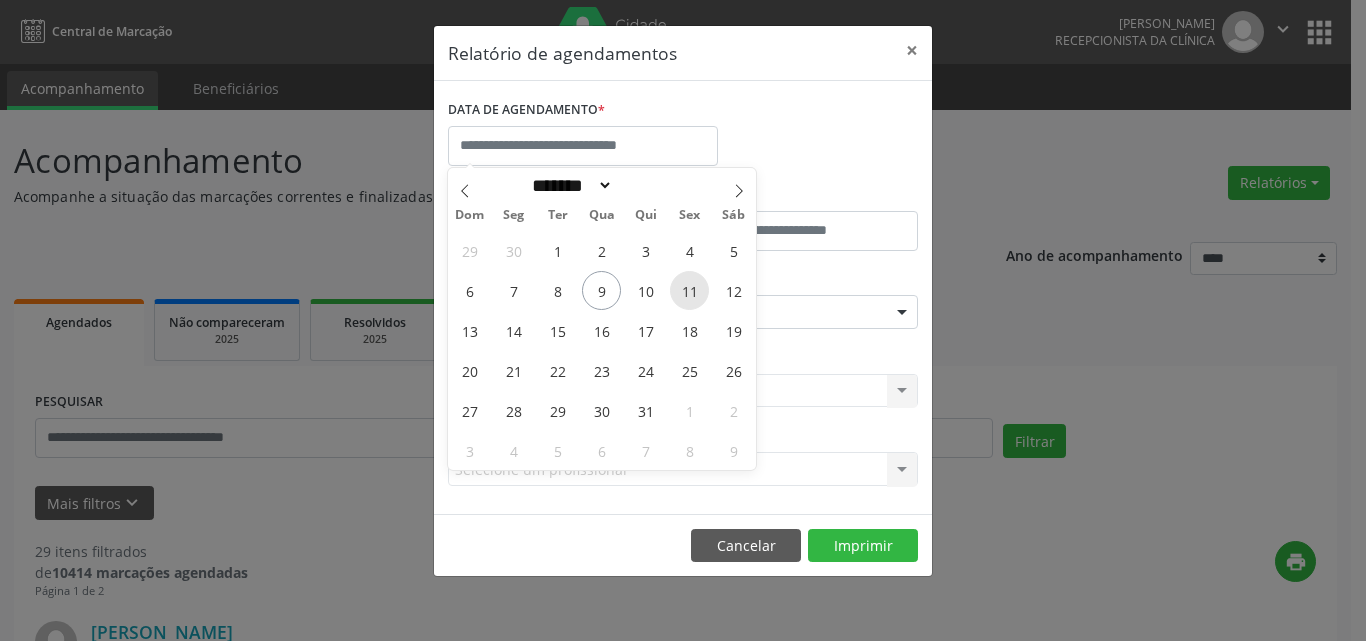 click on "11" at bounding box center (689, 290) 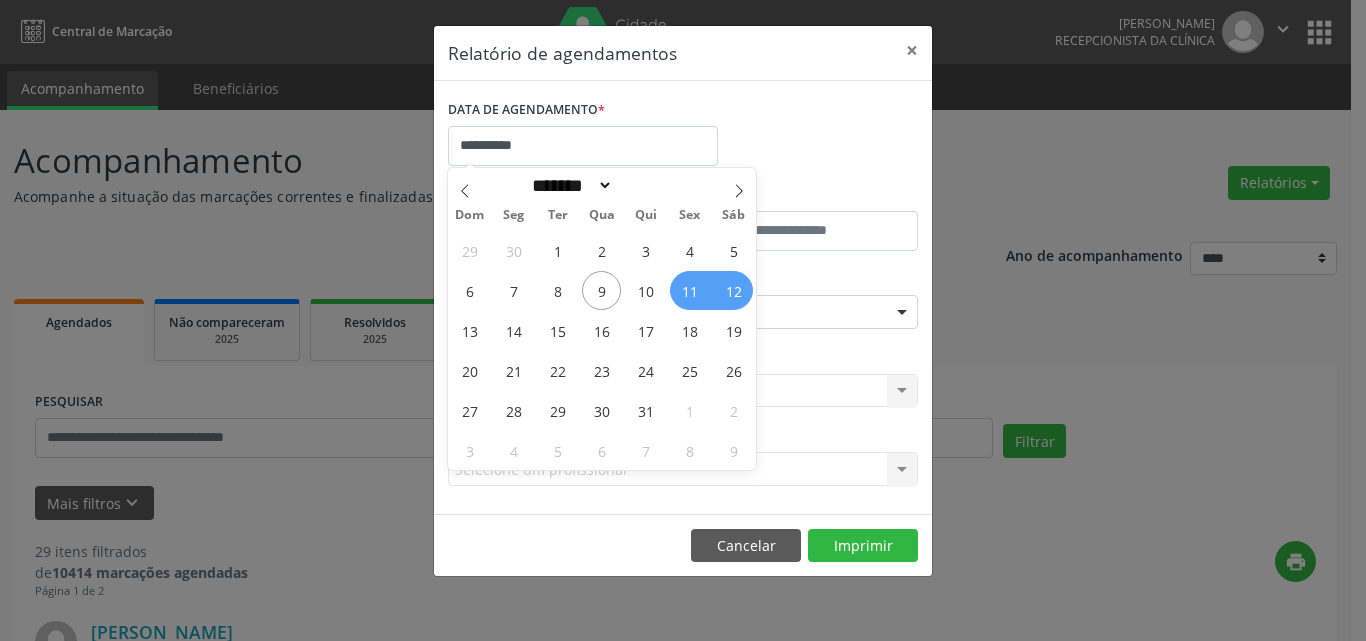 click on "12" at bounding box center [733, 290] 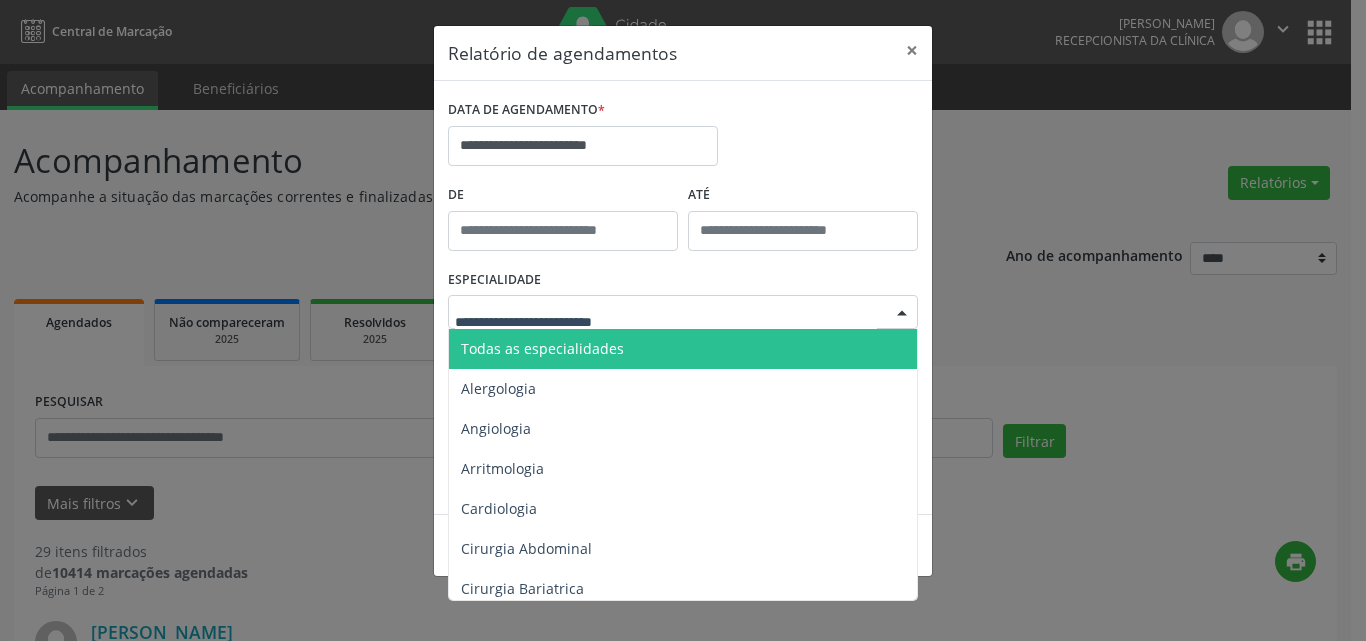 click at bounding box center (683, 312) 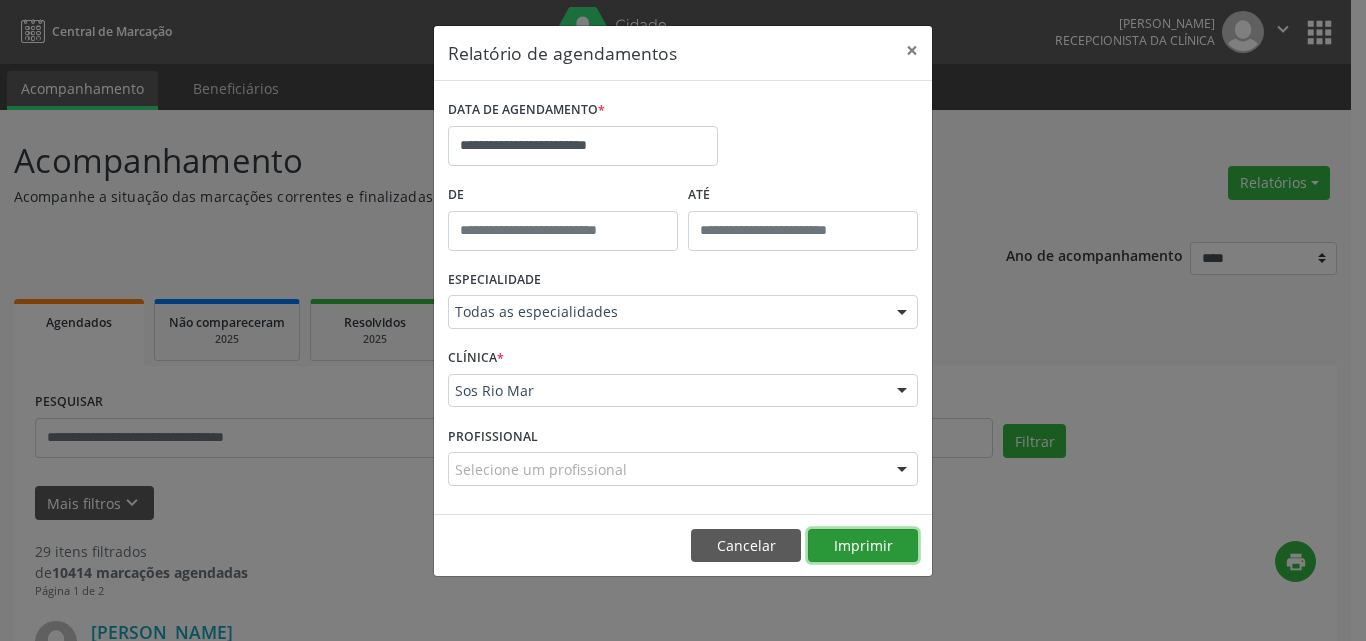 click on "Imprimir" at bounding box center (863, 546) 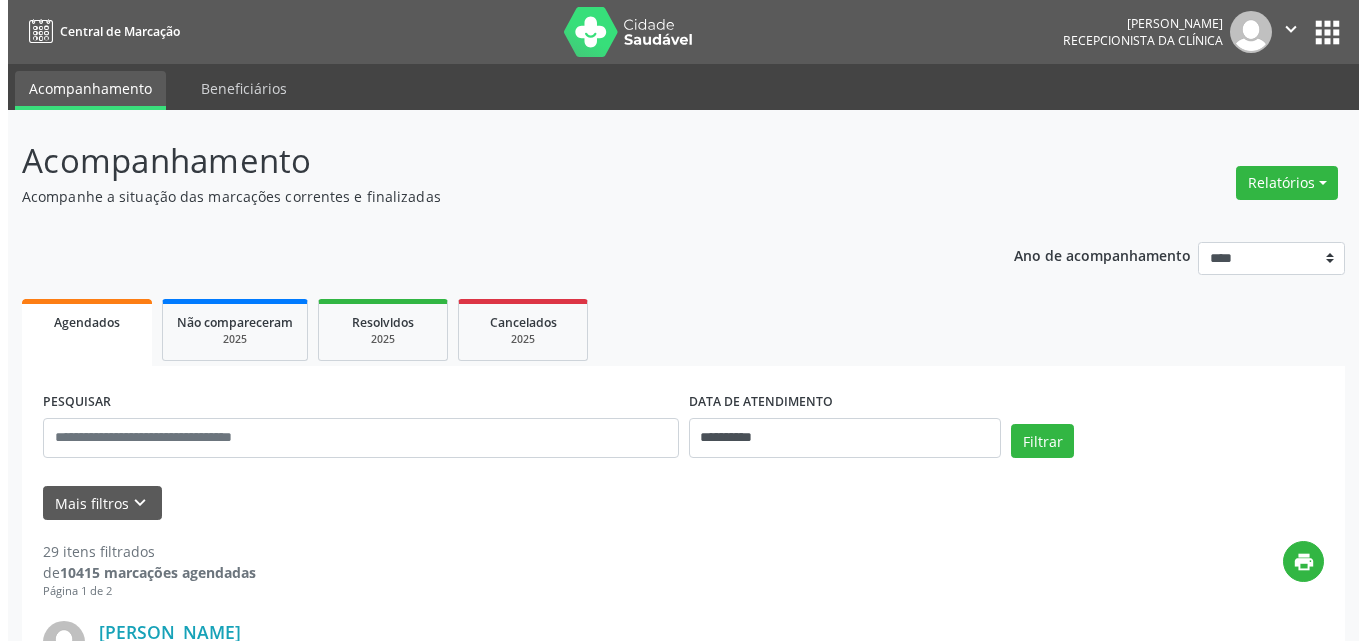 scroll, scrollTop: 0, scrollLeft: 0, axis: both 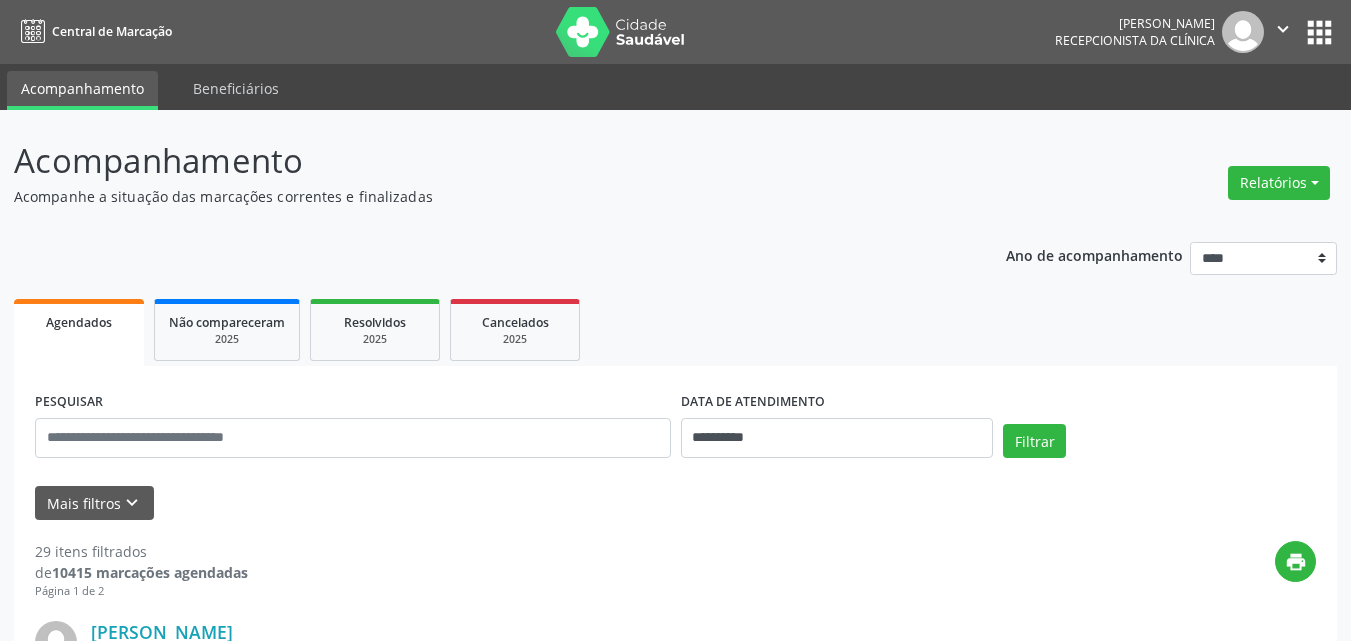 click on "Relatórios
Agendamentos
Procedimentos realizados" at bounding box center [1279, 183] 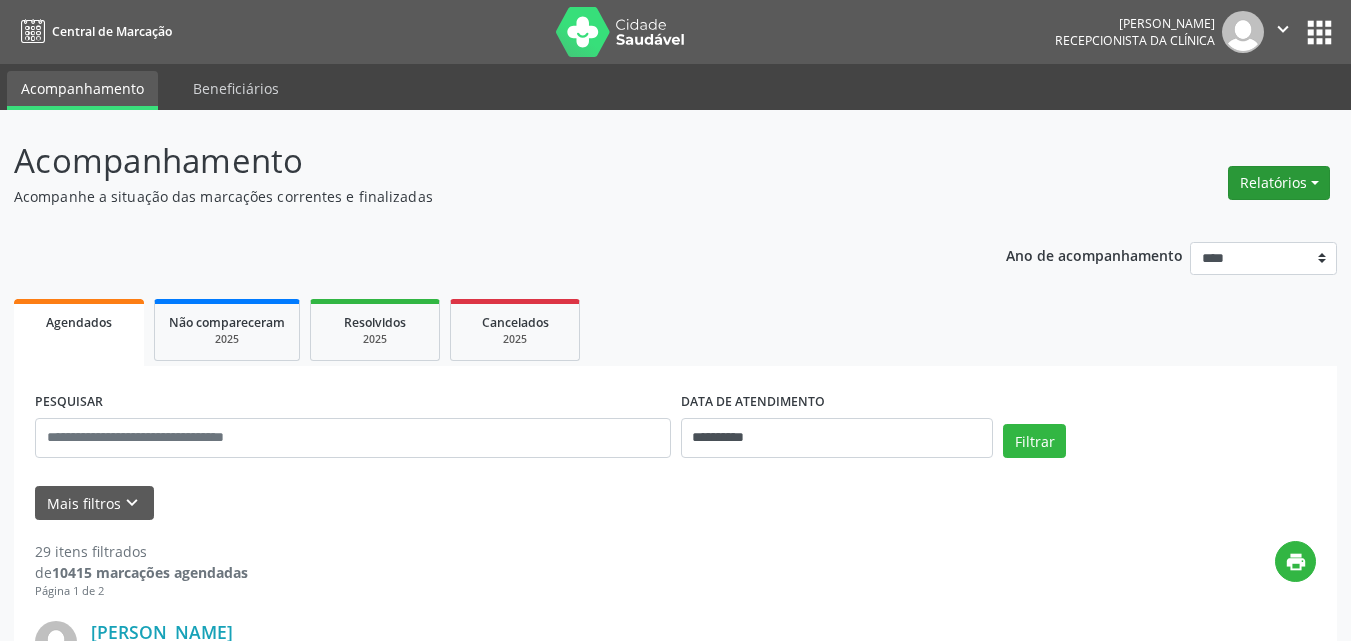 drag, startPoint x: 1292, startPoint y: 172, endPoint x: 1242, endPoint y: 189, distance: 52.810986 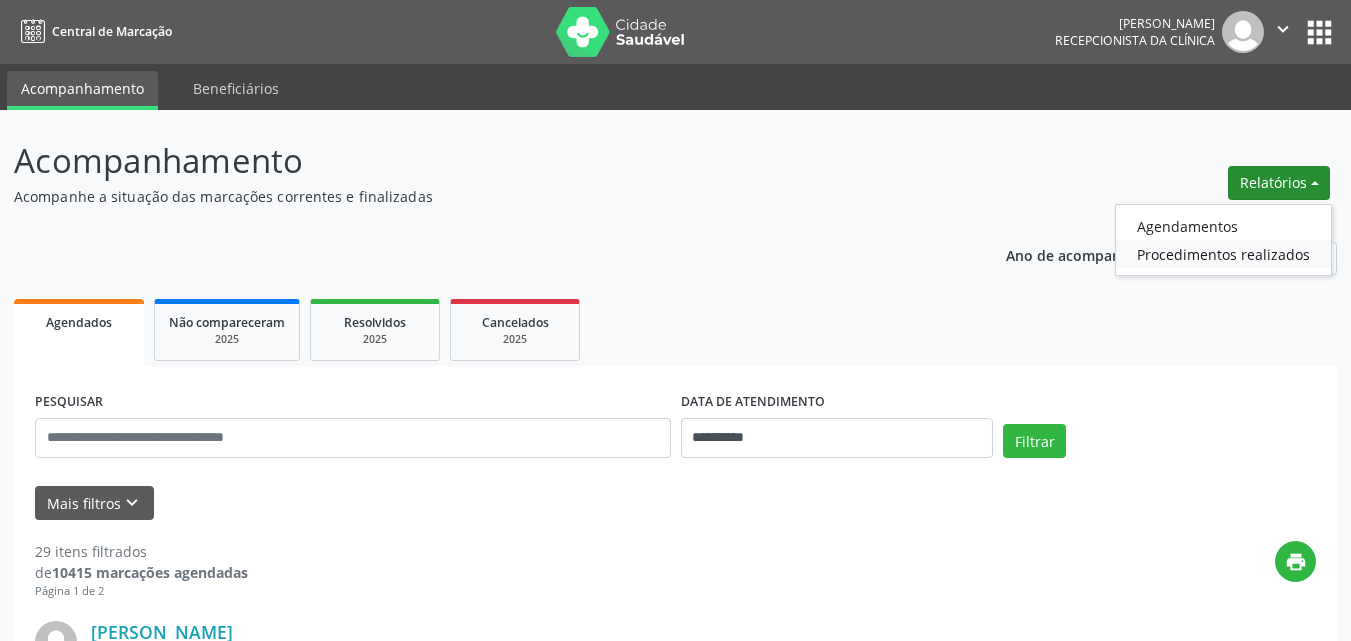 click on "Procedimentos realizados" at bounding box center (1223, 254) 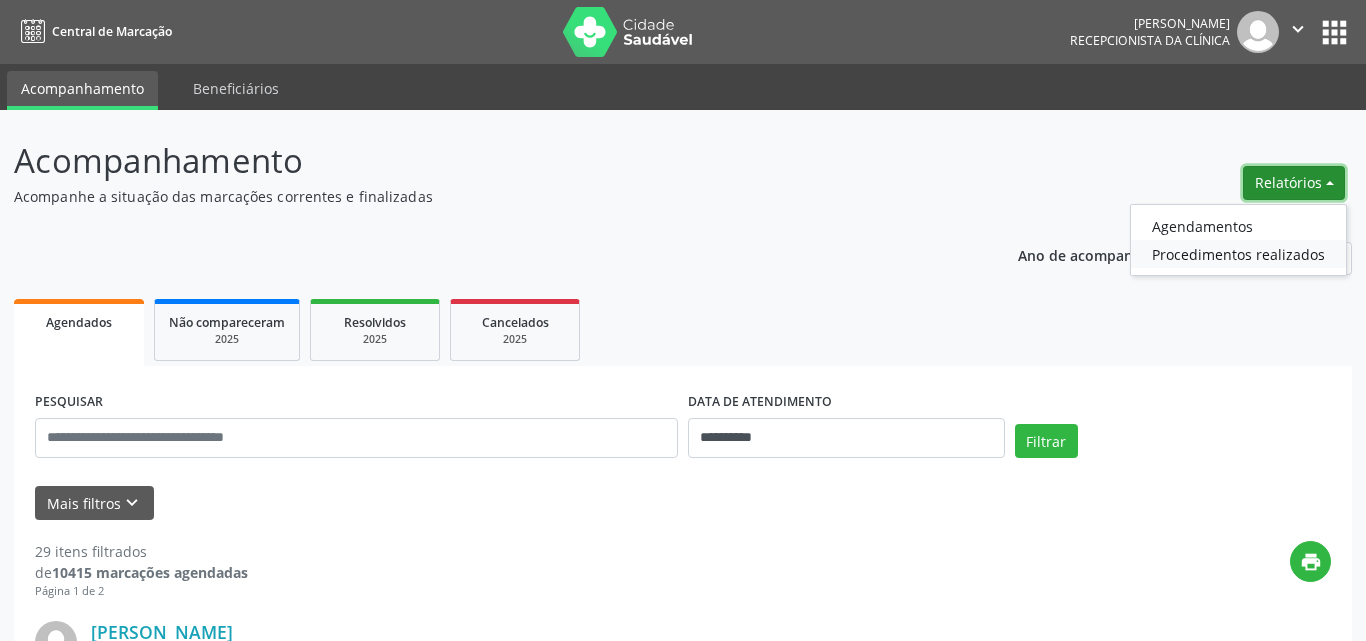 select on "*" 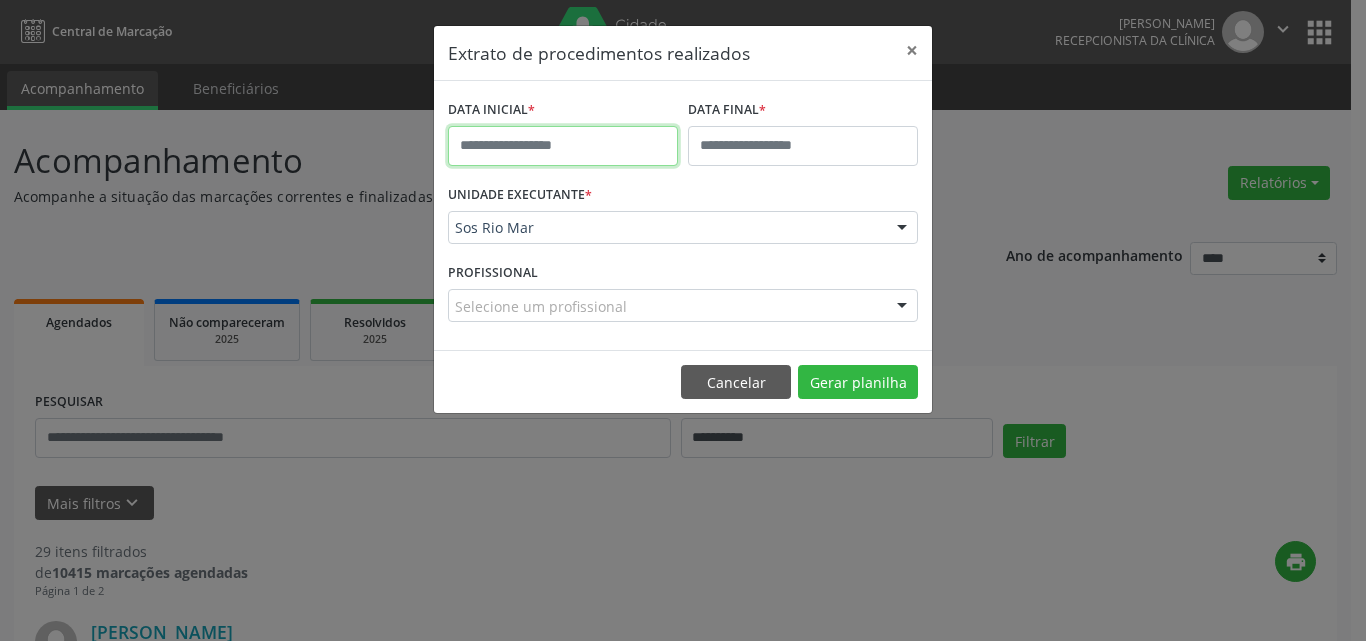 click at bounding box center (563, 146) 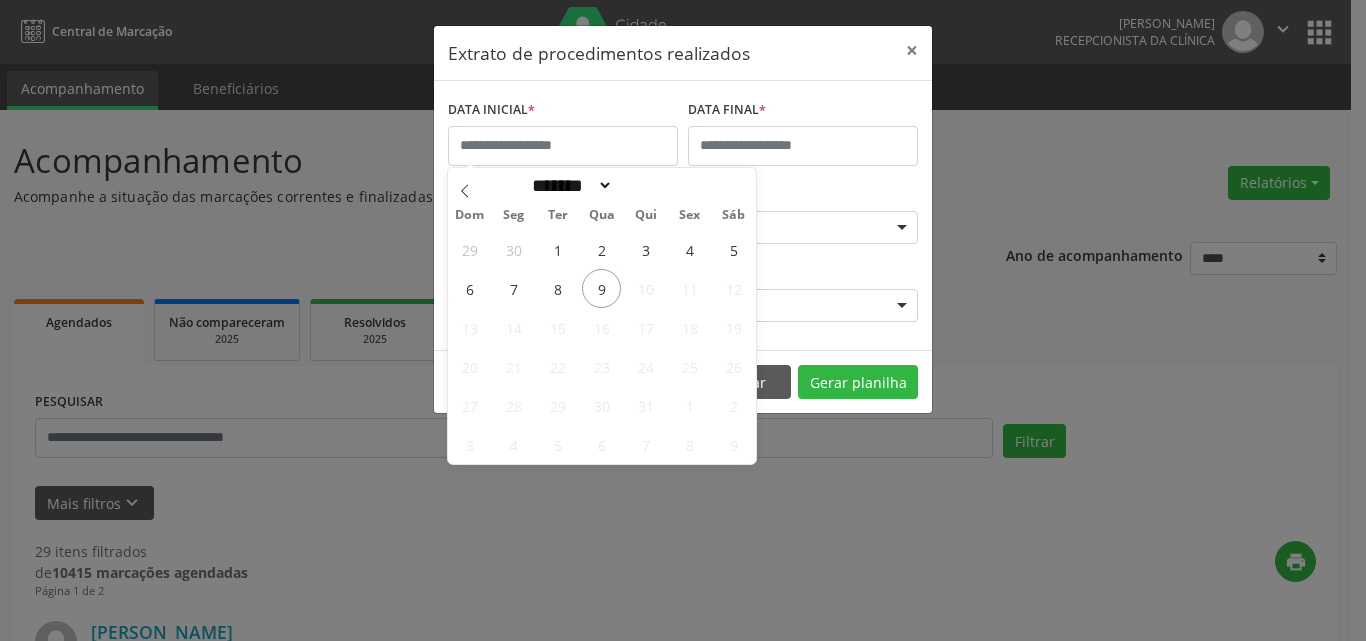 drag, startPoint x: 611, startPoint y: 284, endPoint x: 693, endPoint y: 293, distance: 82.492424 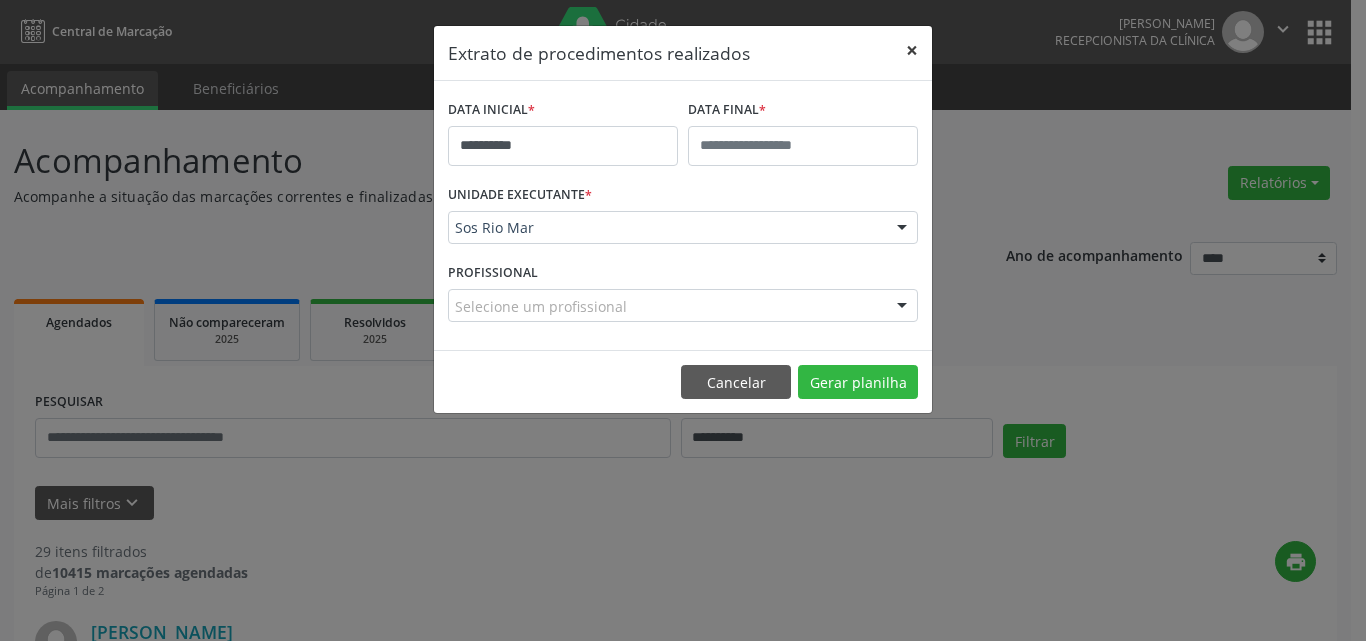 click on "×" at bounding box center [912, 50] 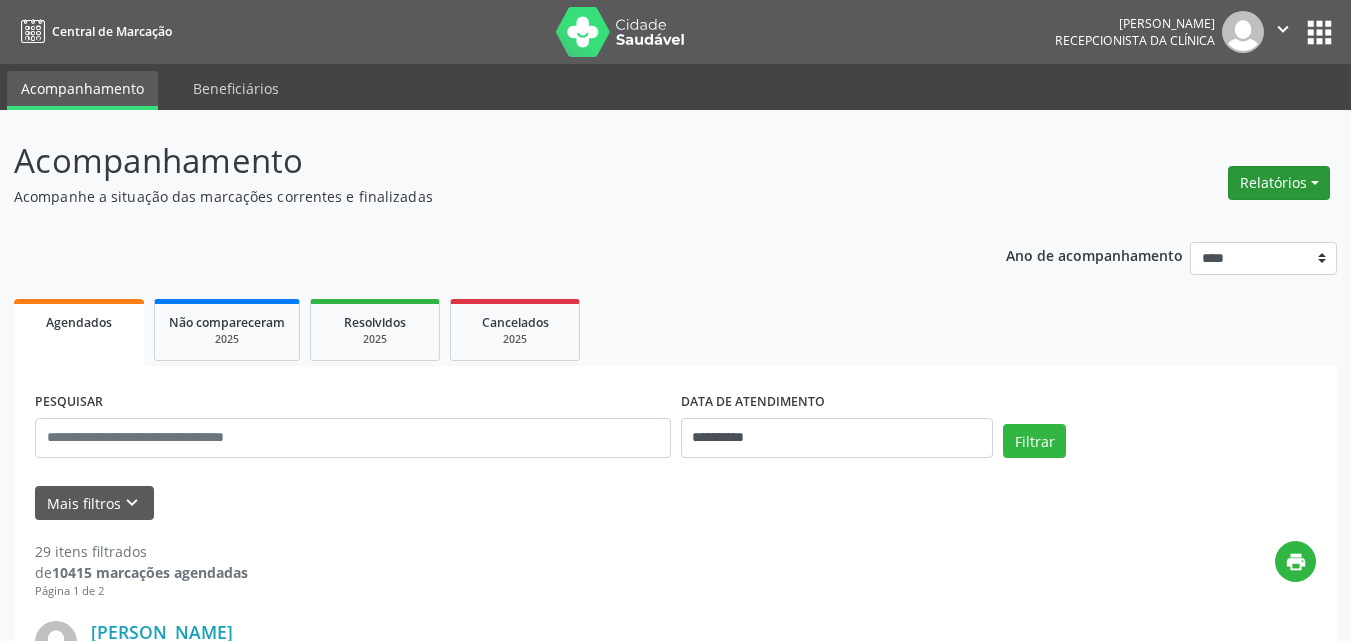 click on "Relatórios" at bounding box center (1279, 183) 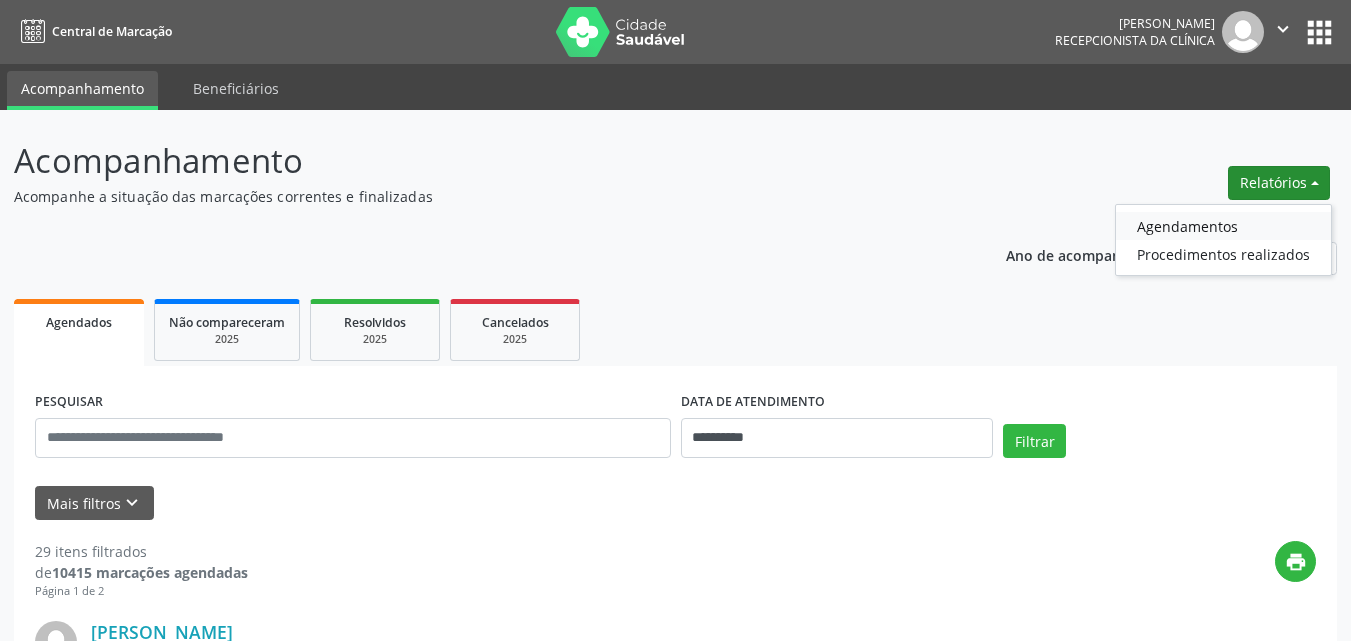 click on "Agendamentos" at bounding box center [1223, 226] 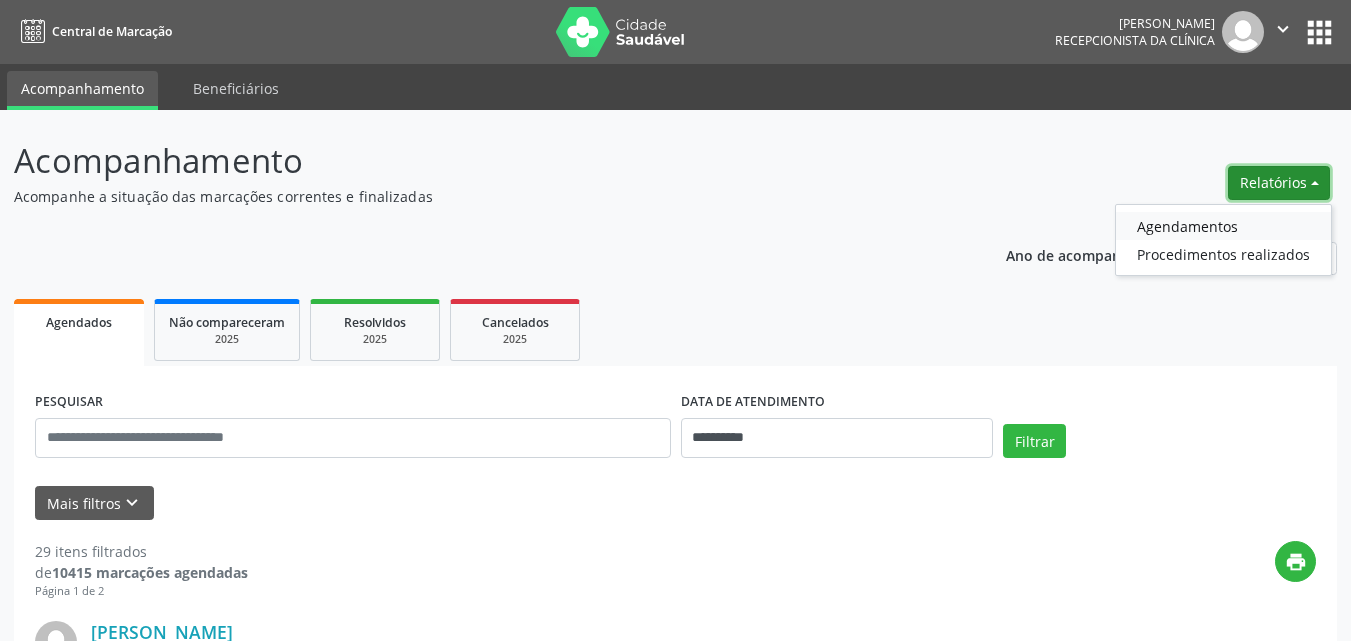 select on "*" 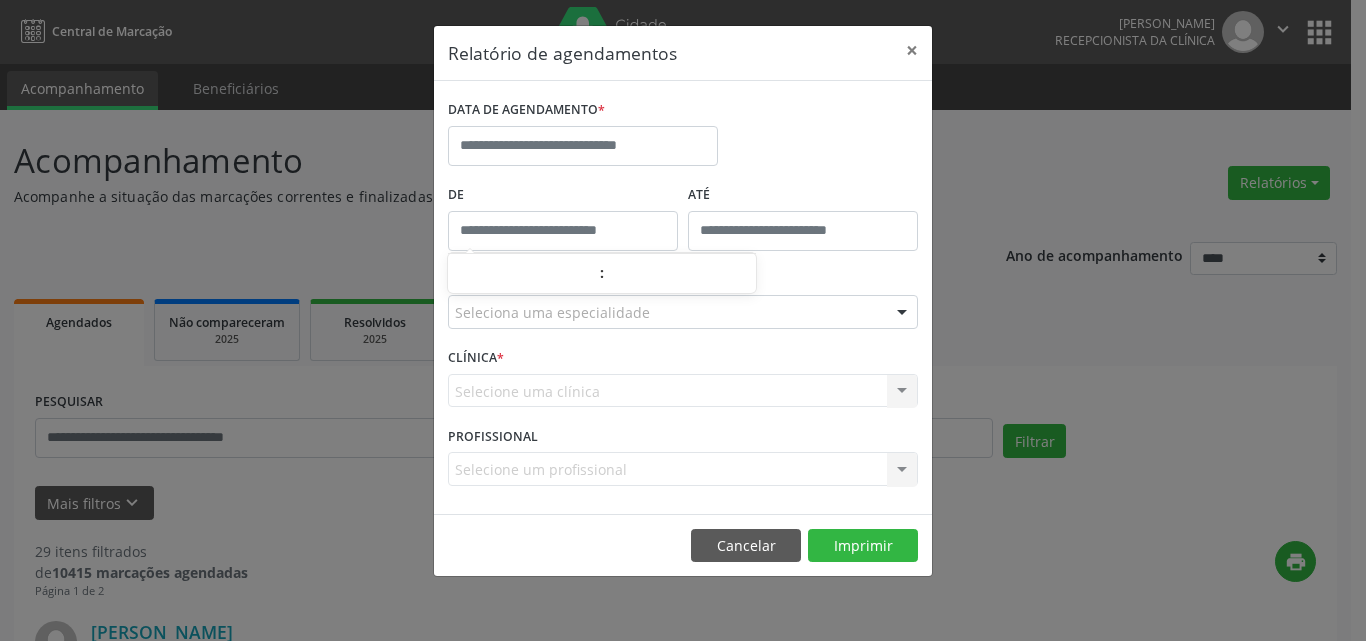 type on "*****" 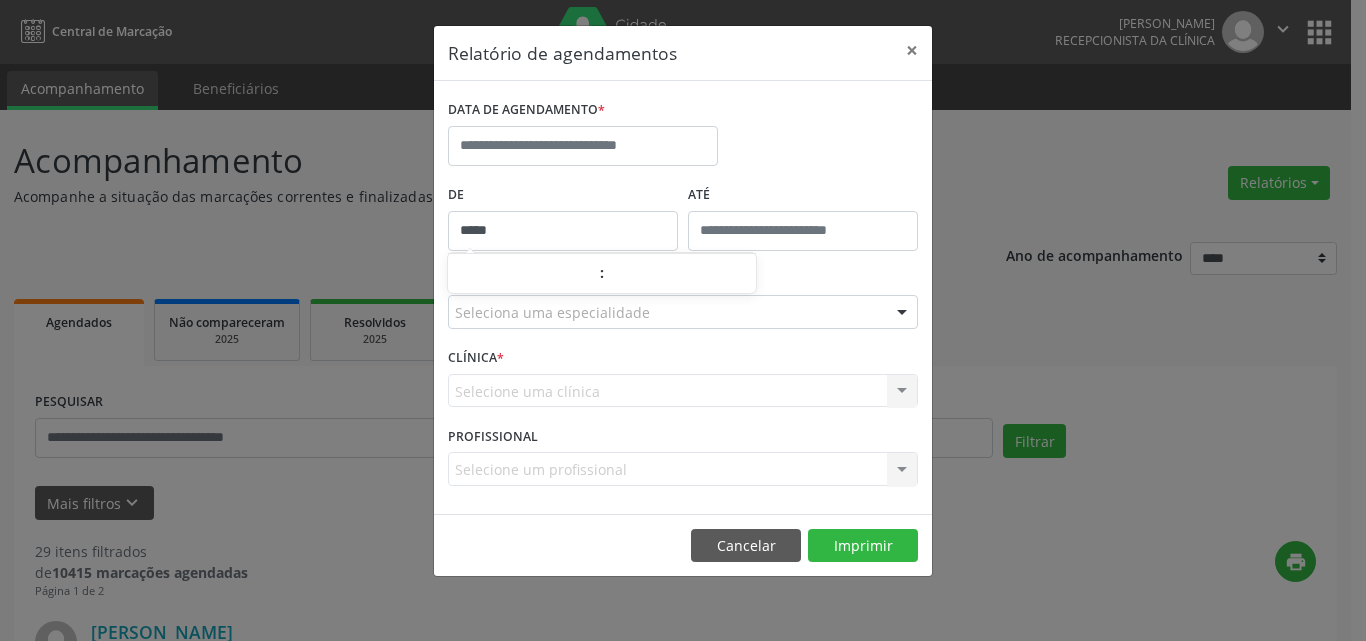 click on "*****" at bounding box center (563, 231) 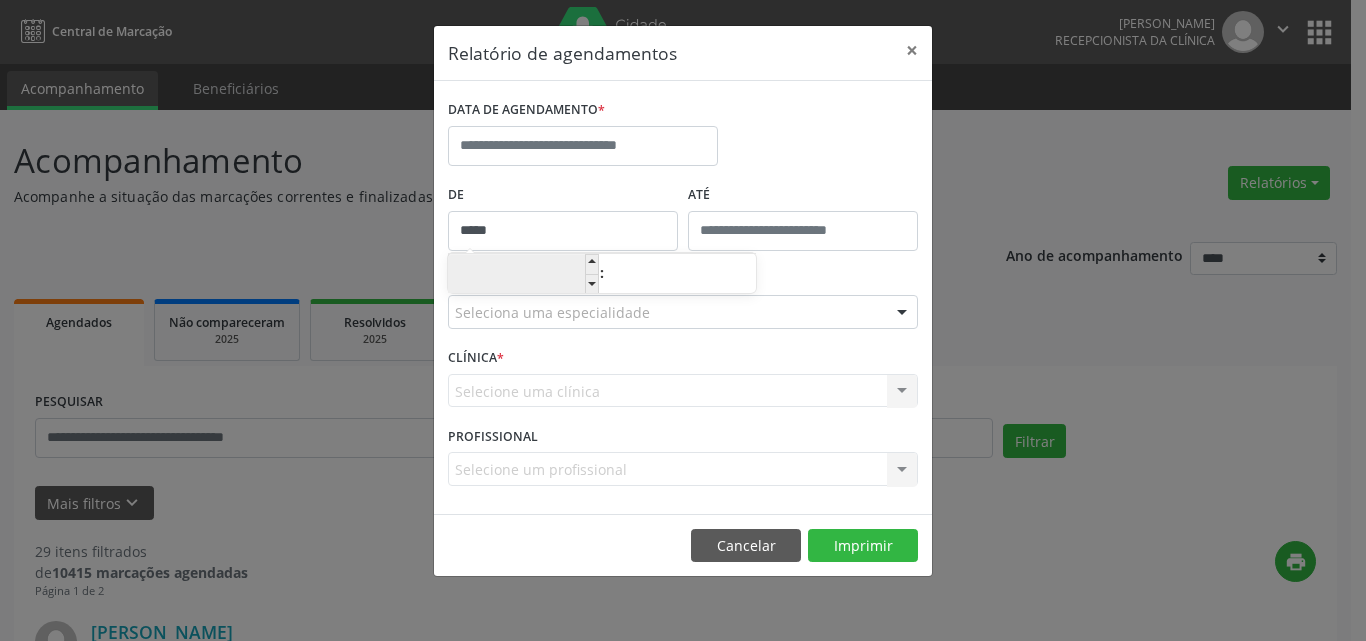 click on "**" at bounding box center [523, 275] 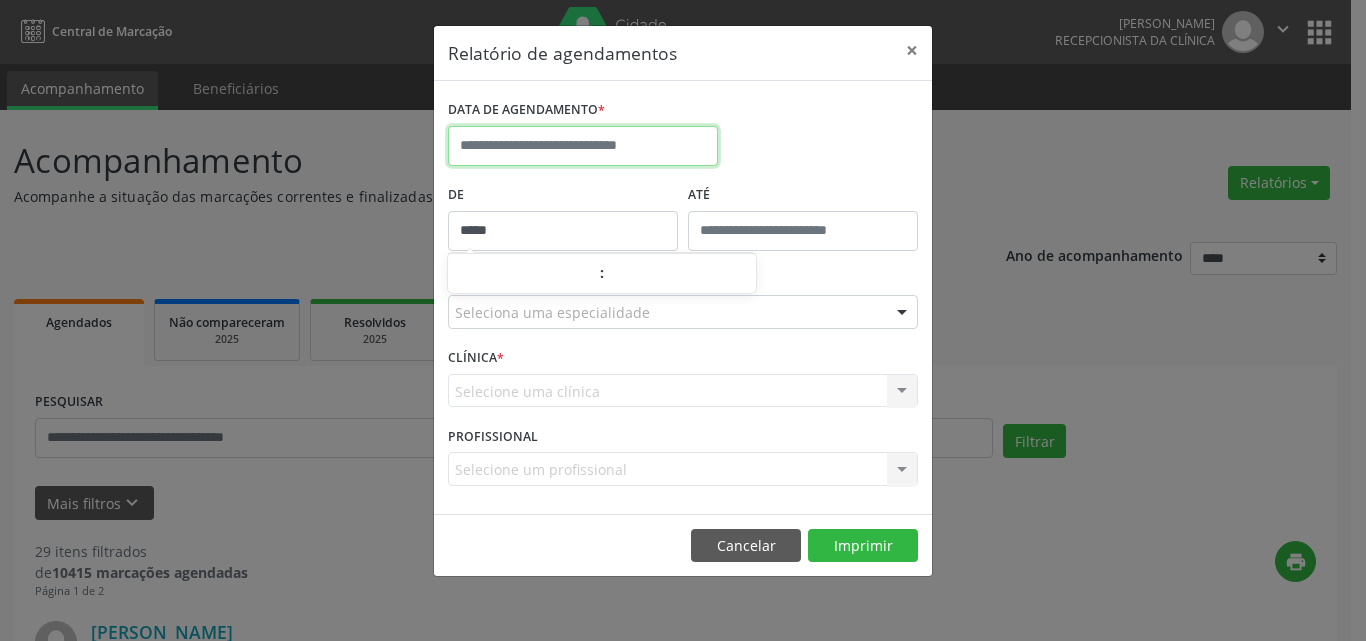 click on "**********" at bounding box center [683, 320] 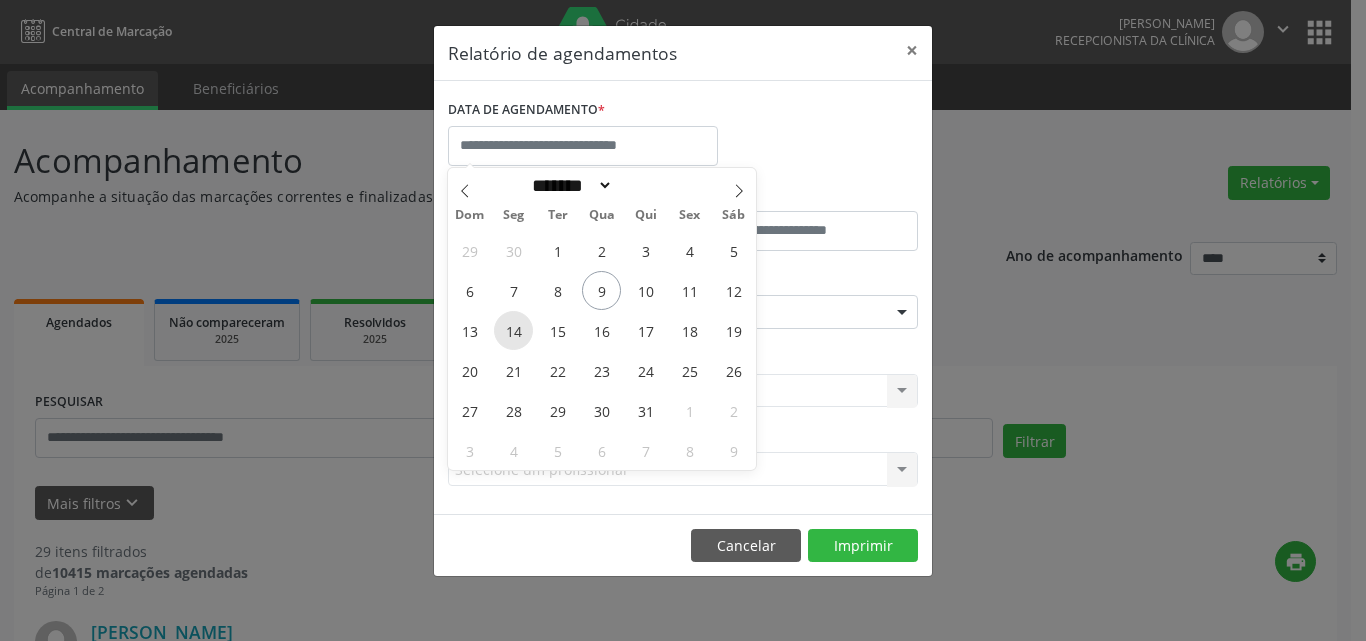 click on "14" at bounding box center [513, 330] 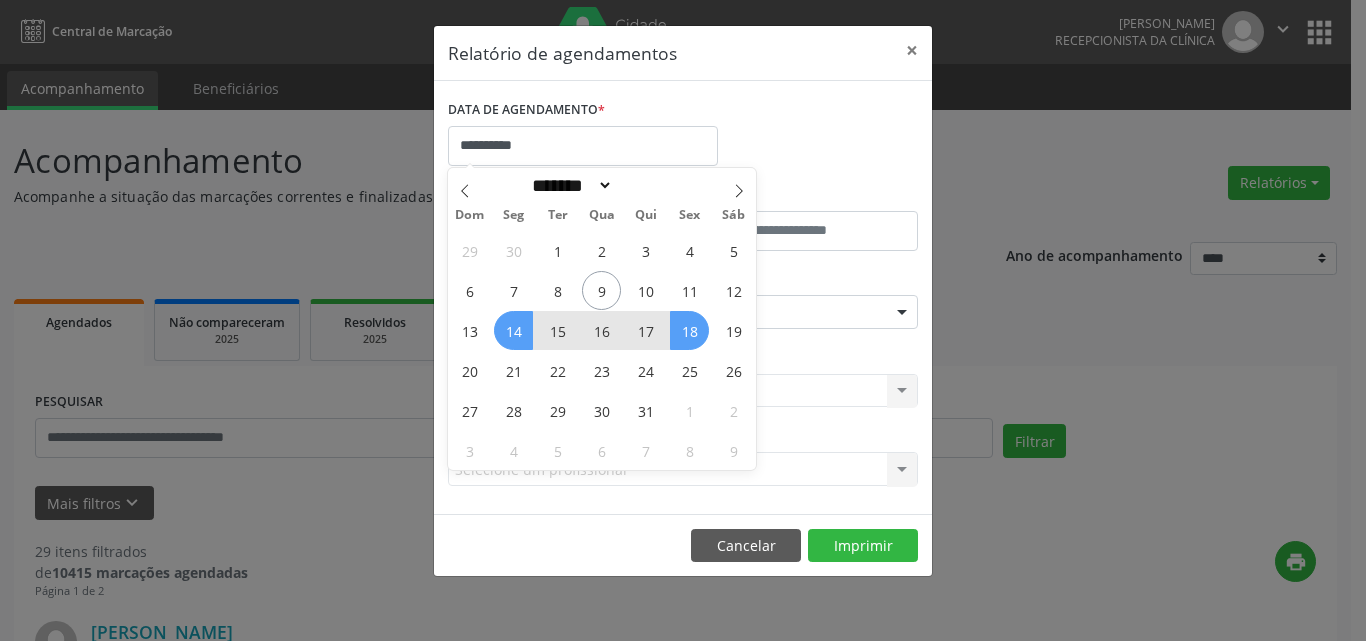click on "18" at bounding box center [689, 330] 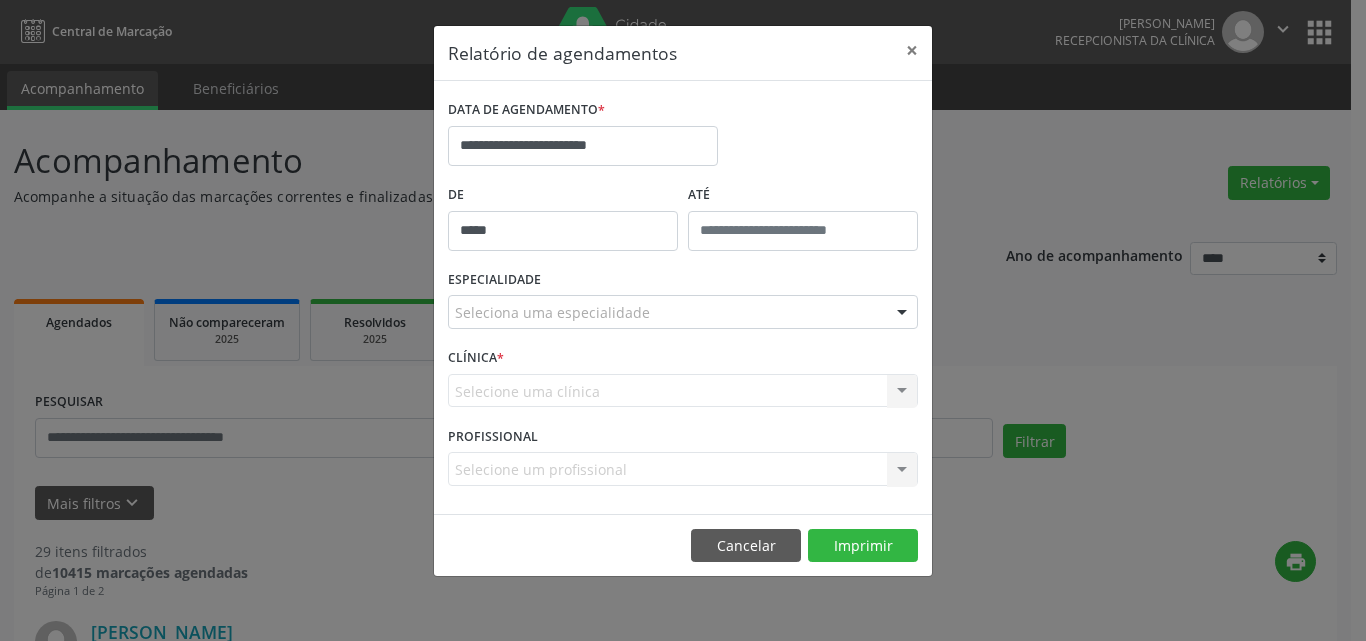 click on "Seleciona uma especialidade" at bounding box center (683, 312) 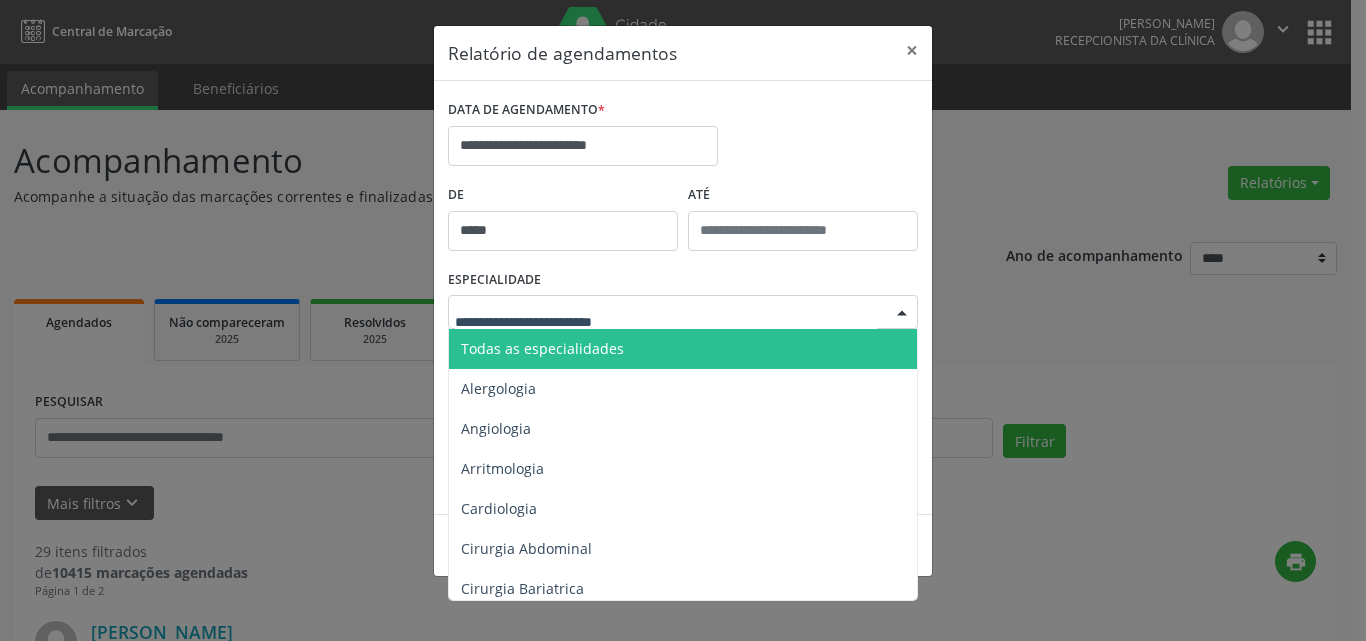drag, startPoint x: 637, startPoint y: 345, endPoint x: 662, endPoint y: 361, distance: 29.681644 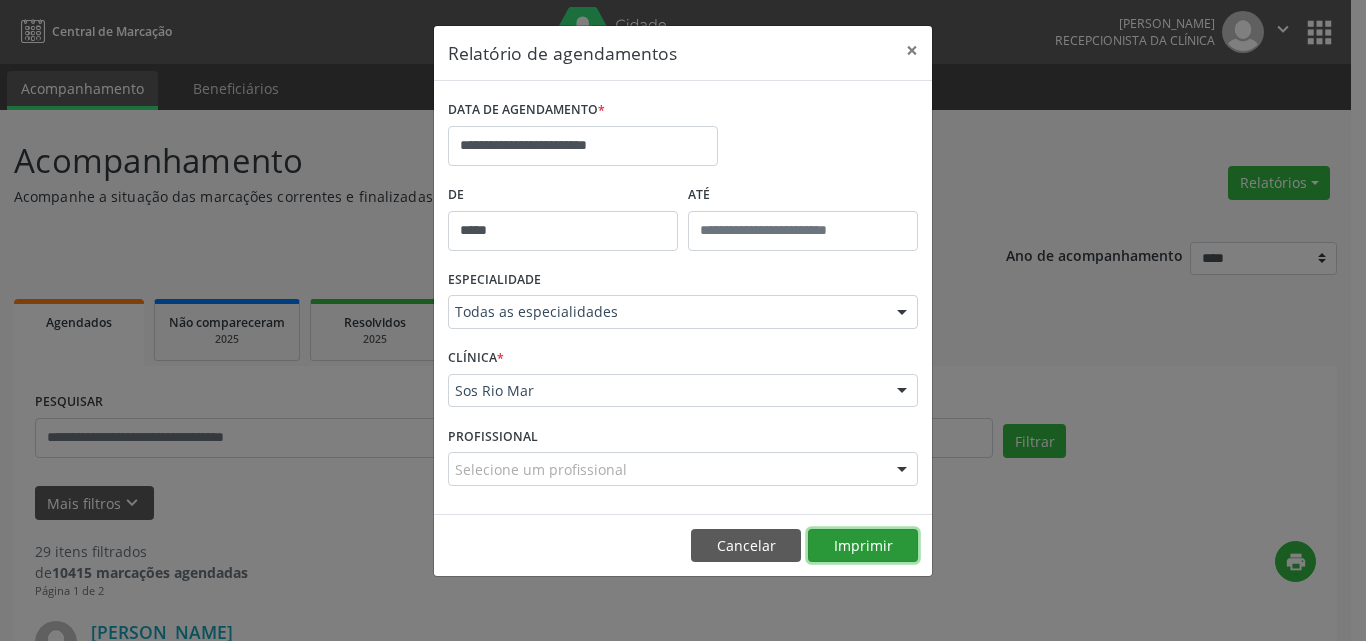 click on "Imprimir" at bounding box center [863, 546] 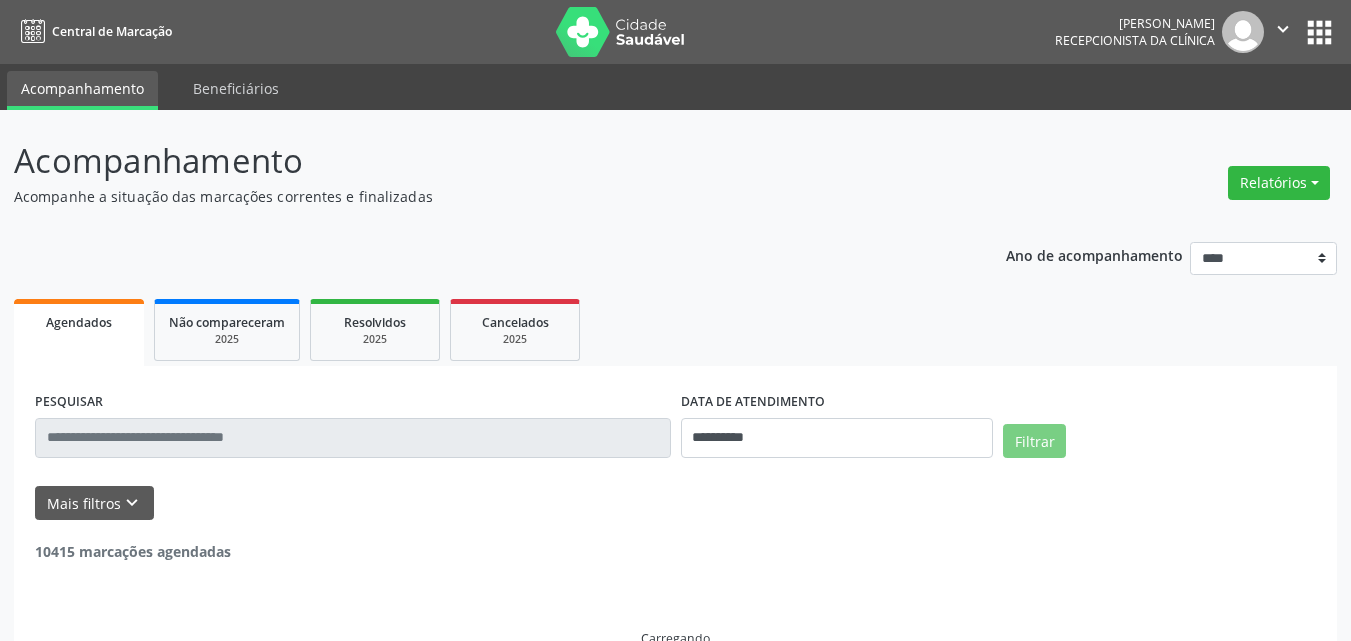 scroll, scrollTop: 21, scrollLeft: 0, axis: vertical 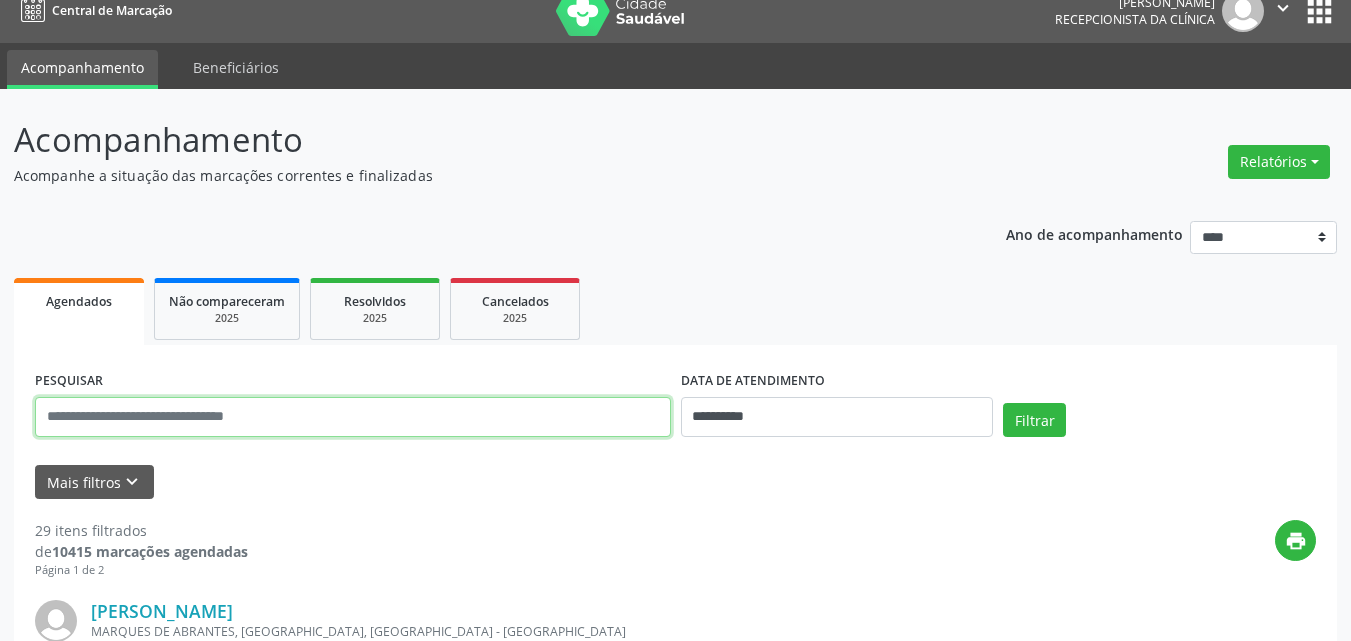 click at bounding box center [353, 417] 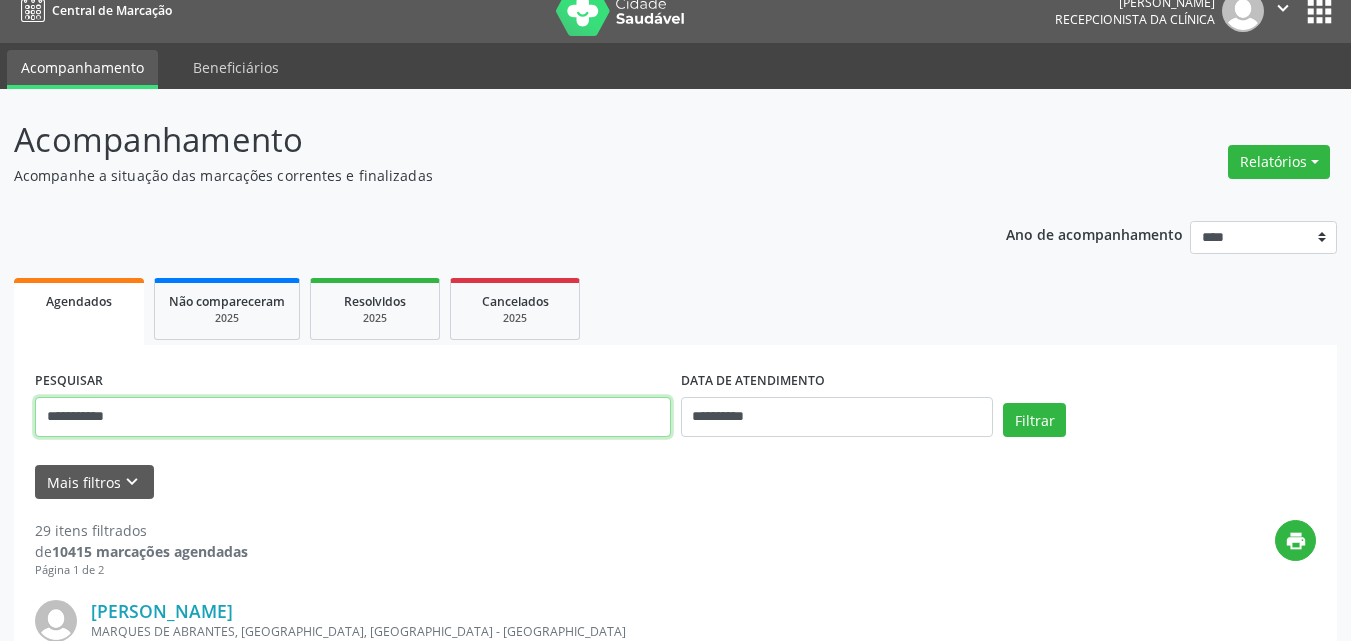 type on "**********" 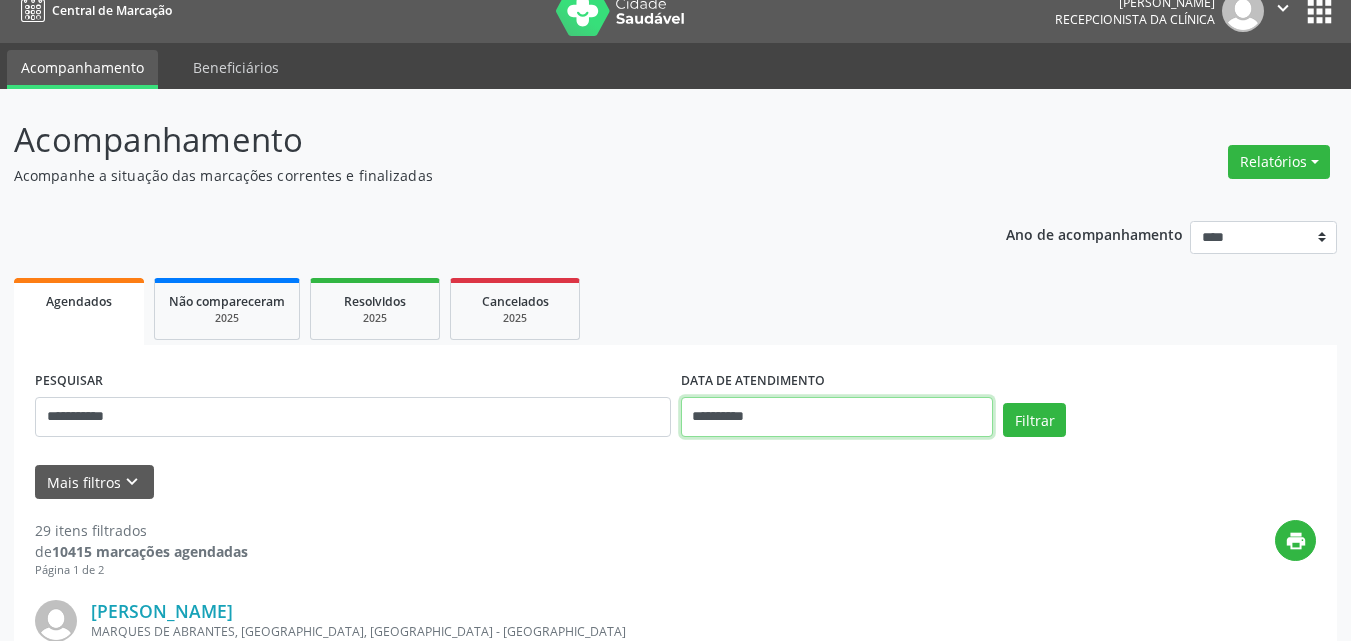 click on "**********" at bounding box center [837, 417] 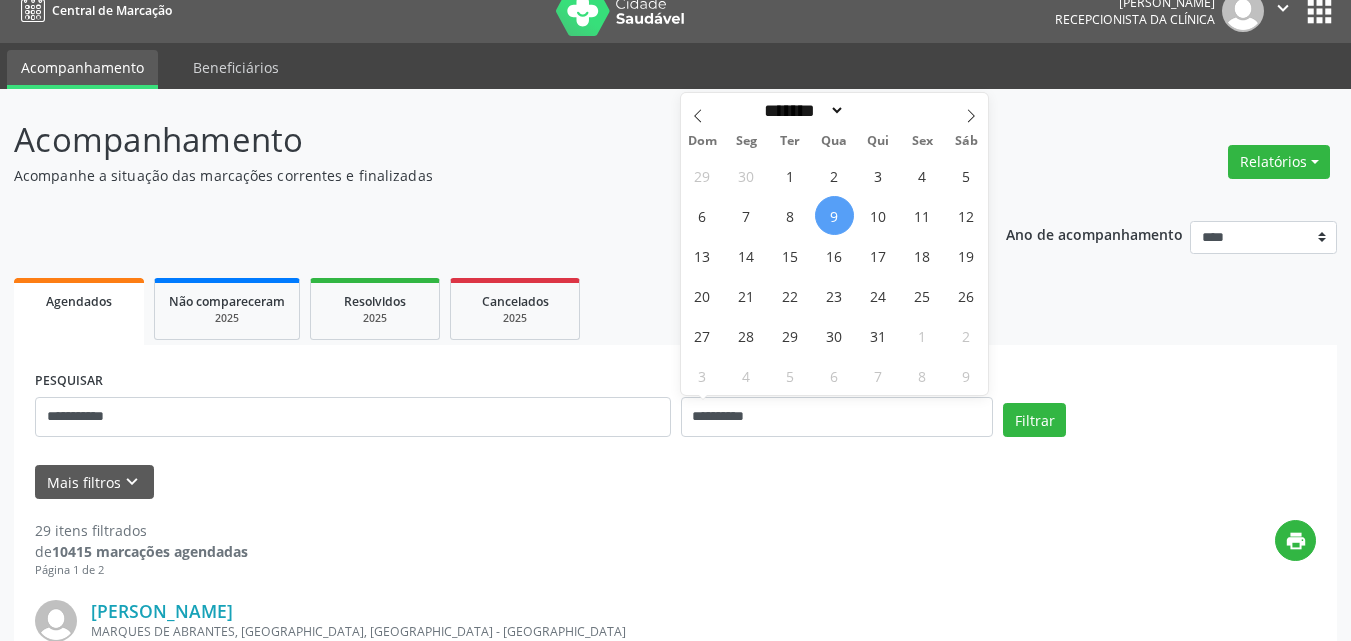 click on "9" at bounding box center [834, 215] 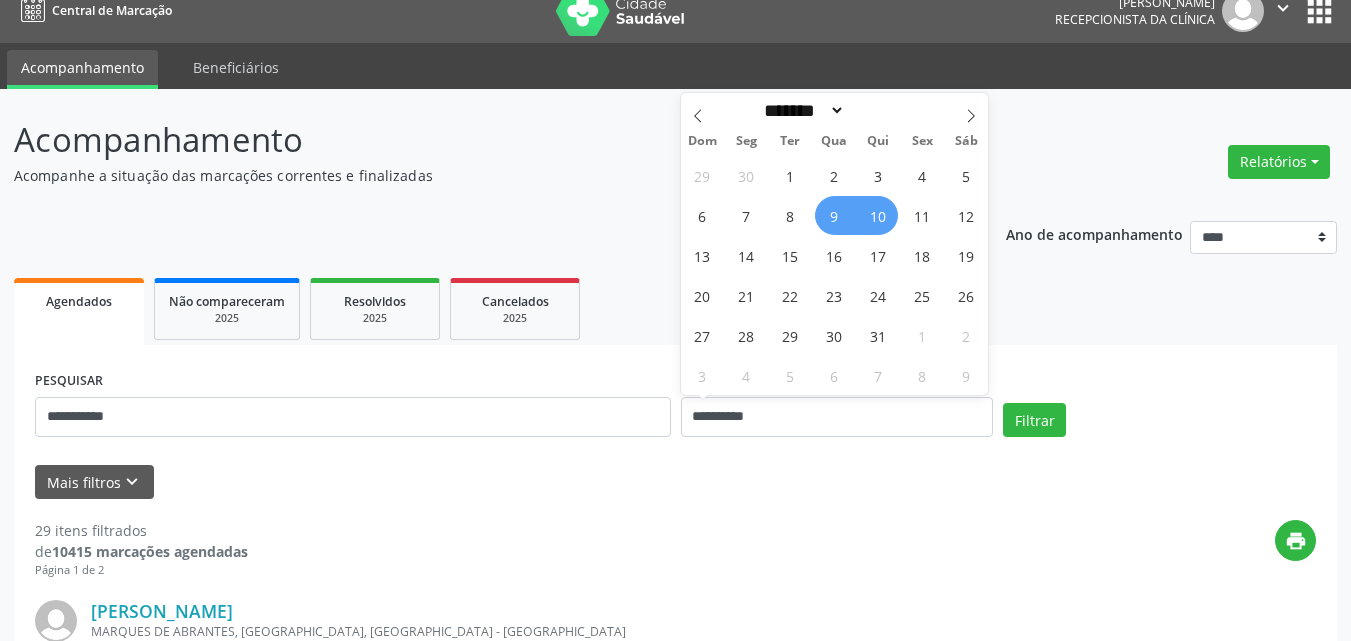 click on "10" at bounding box center [878, 215] 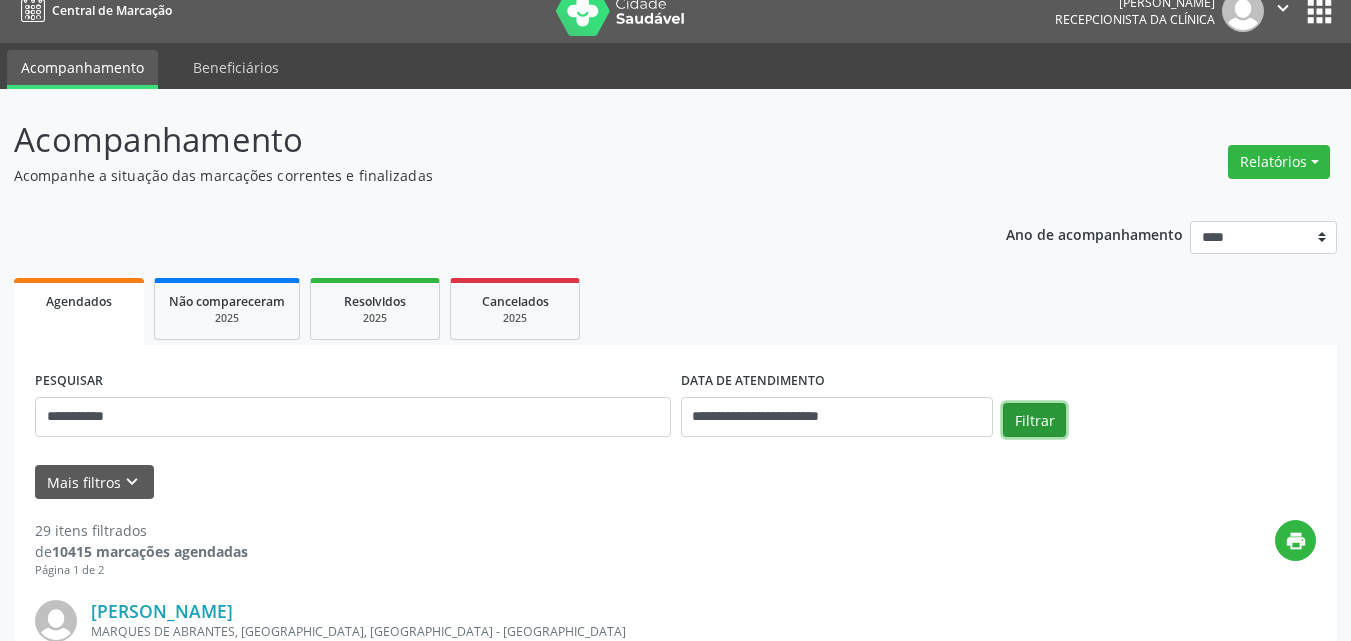 click on "Filtrar" at bounding box center (1034, 420) 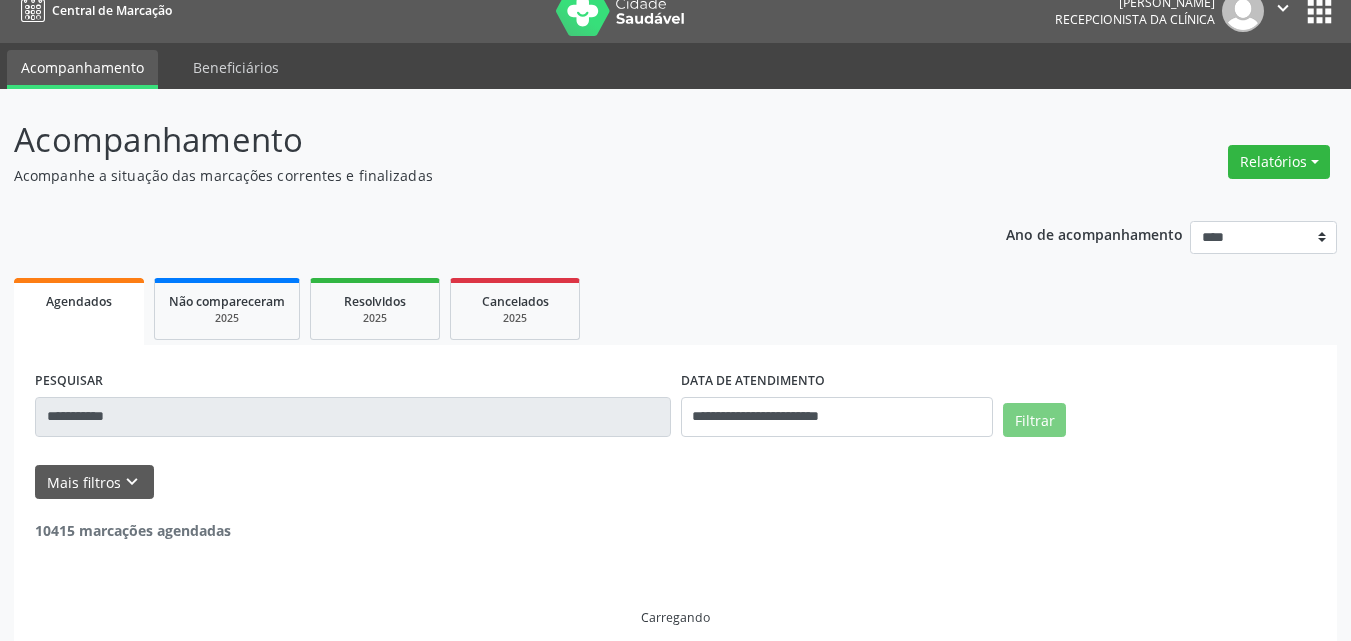 scroll, scrollTop: 0, scrollLeft: 0, axis: both 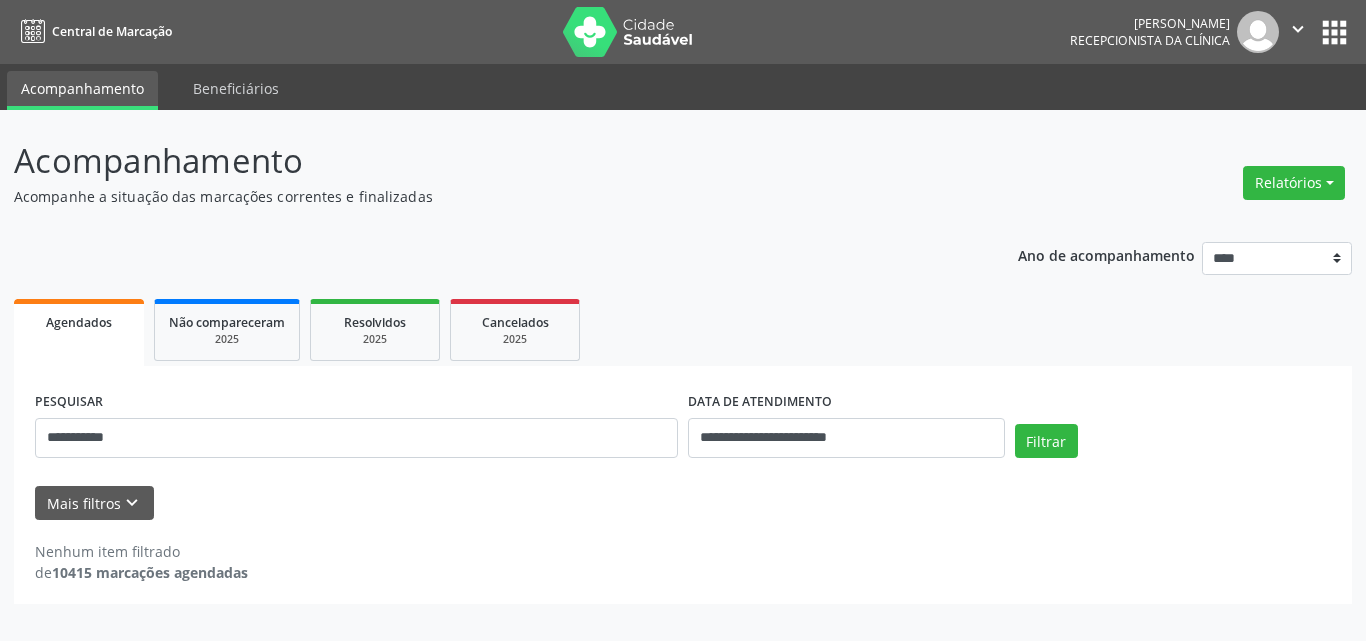 drag, startPoint x: 782, startPoint y: 408, endPoint x: 809, endPoint y: 445, distance: 45.80393 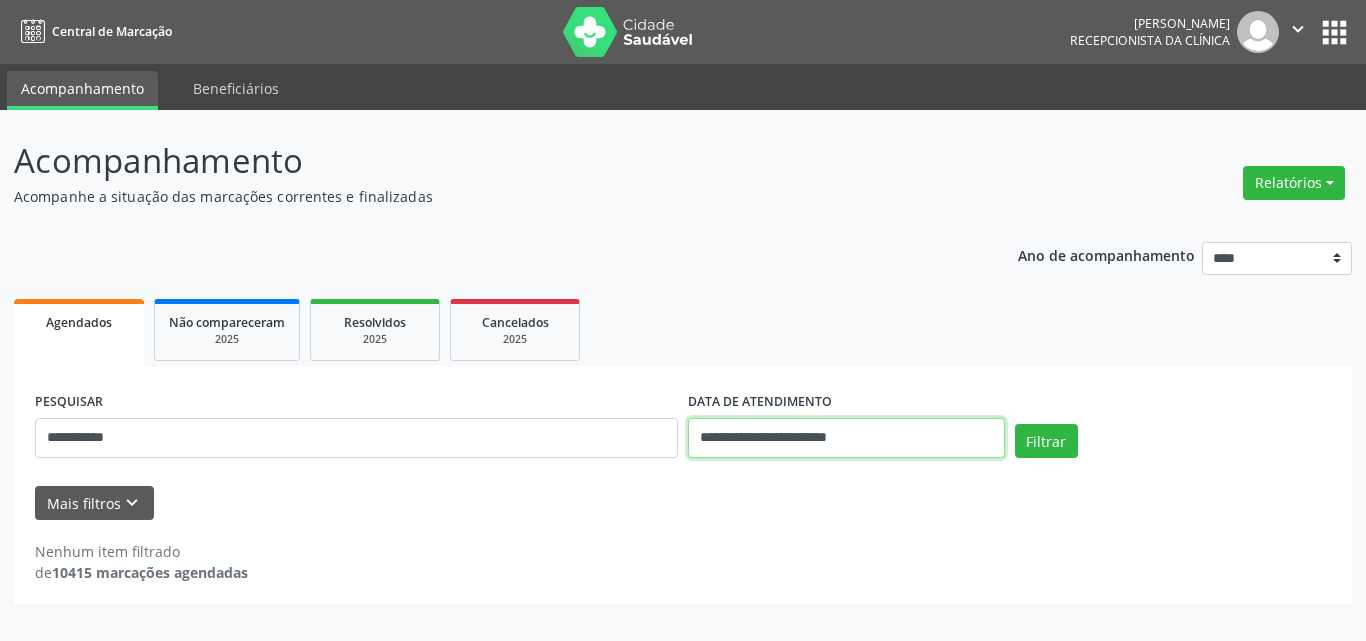 click on "**********" at bounding box center [846, 438] 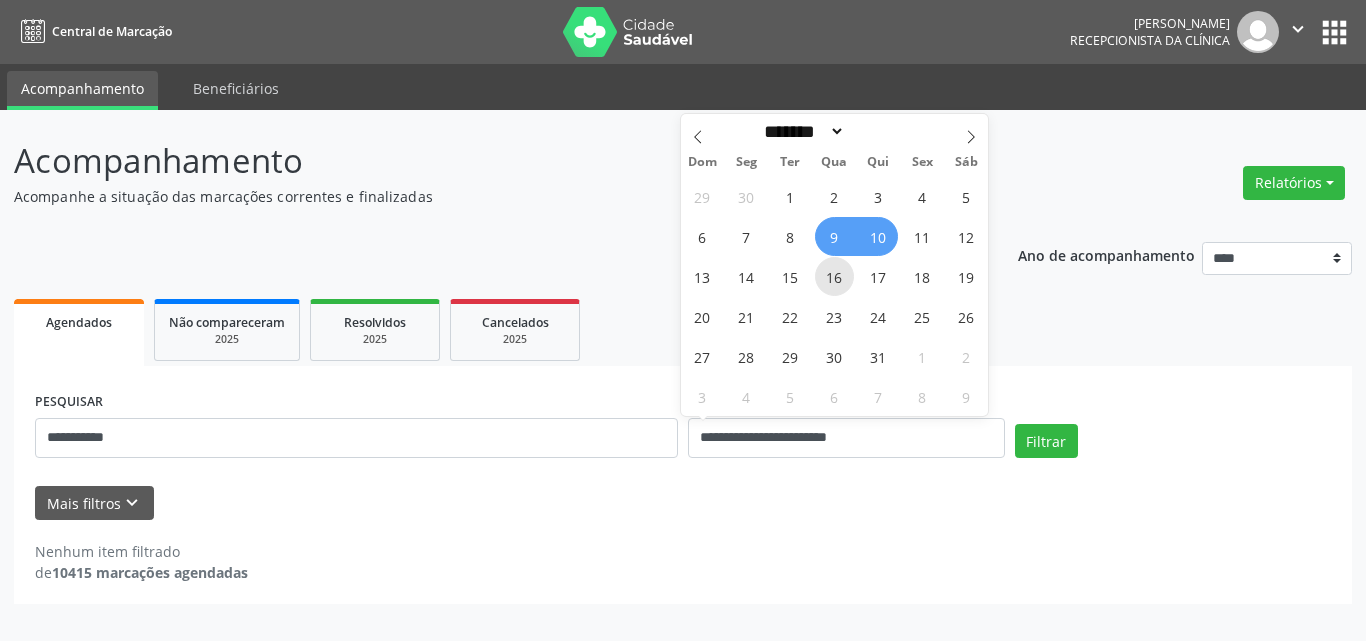click on "16" at bounding box center [834, 276] 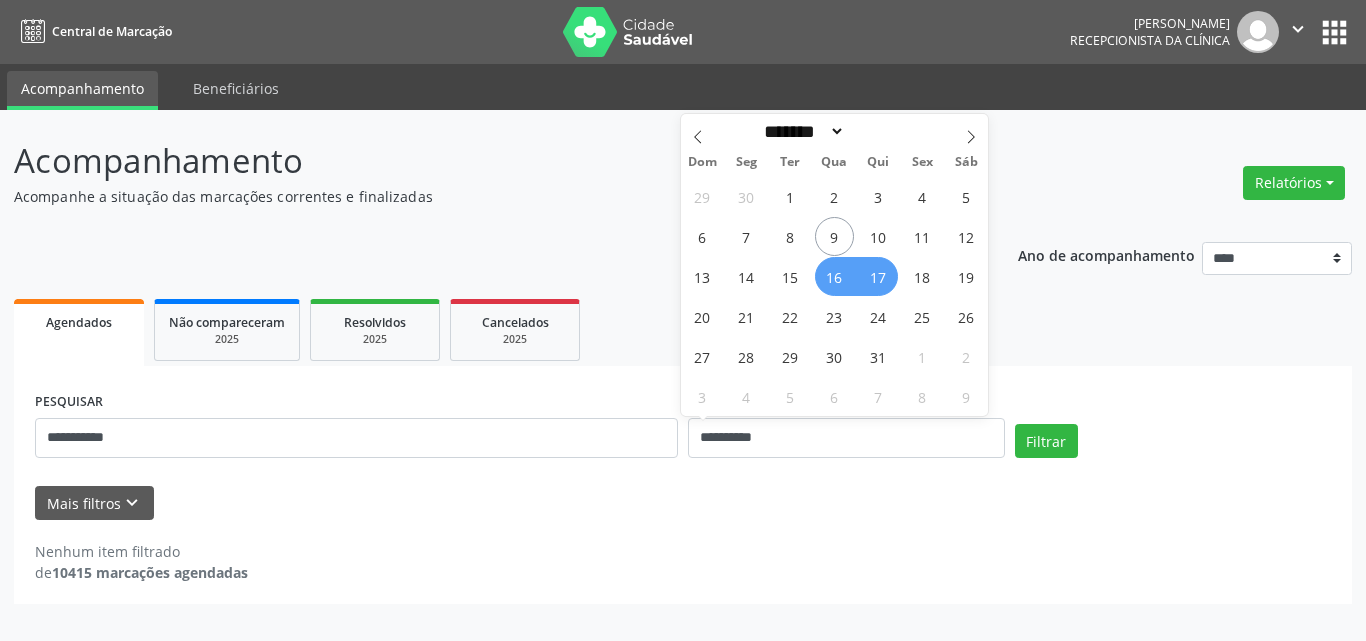 drag, startPoint x: 871, startPoint y: 285, endPoint x: 1054, endPoint y: 417, distance: 225.6391 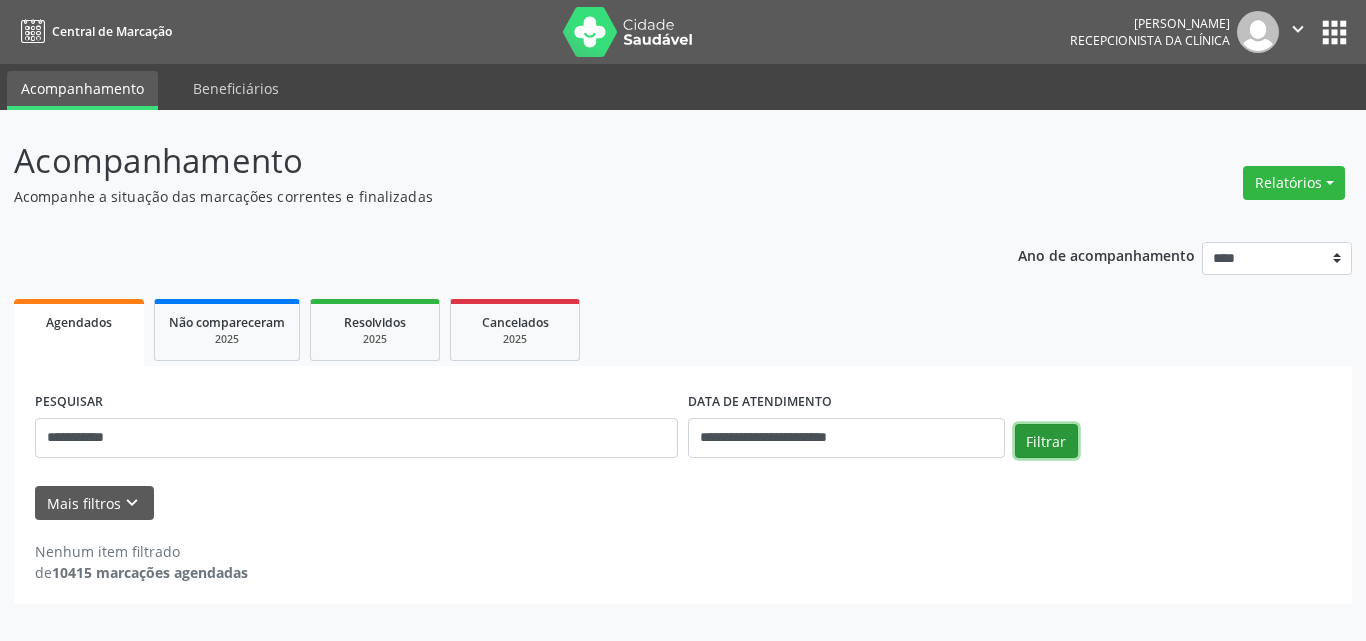 click on "Filtrar" at bounding box center [1046, 441] 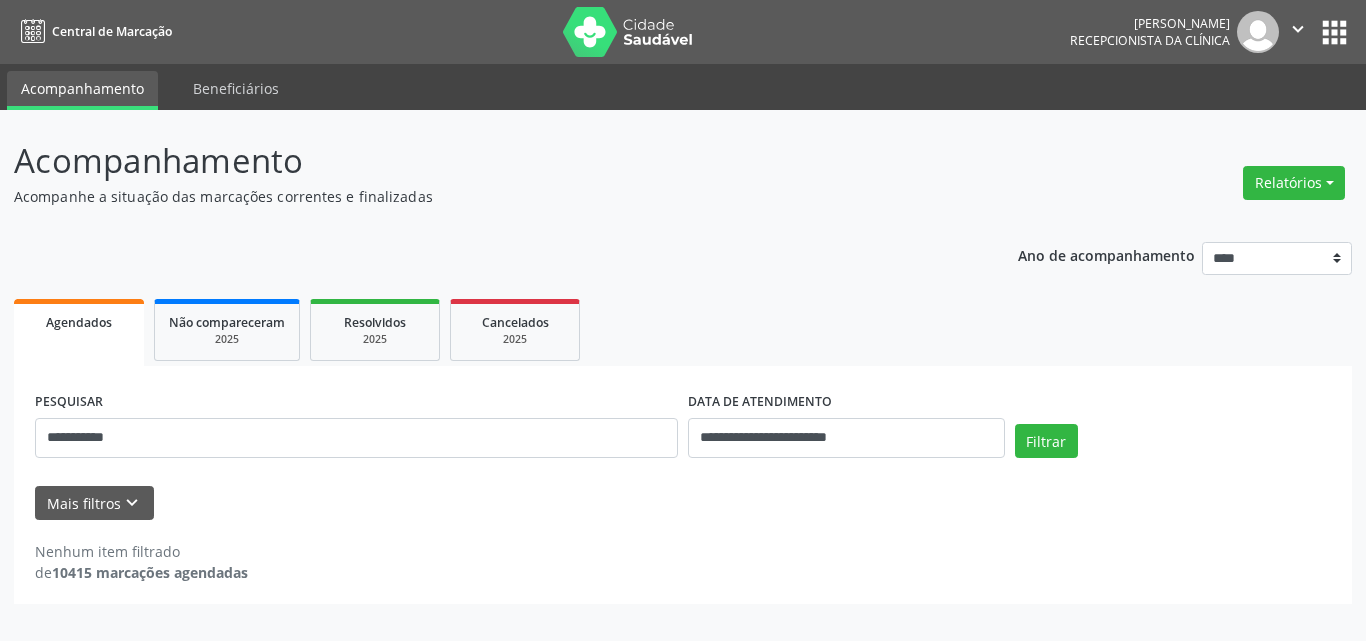 click on "**********" at bounding box center (846, 429) 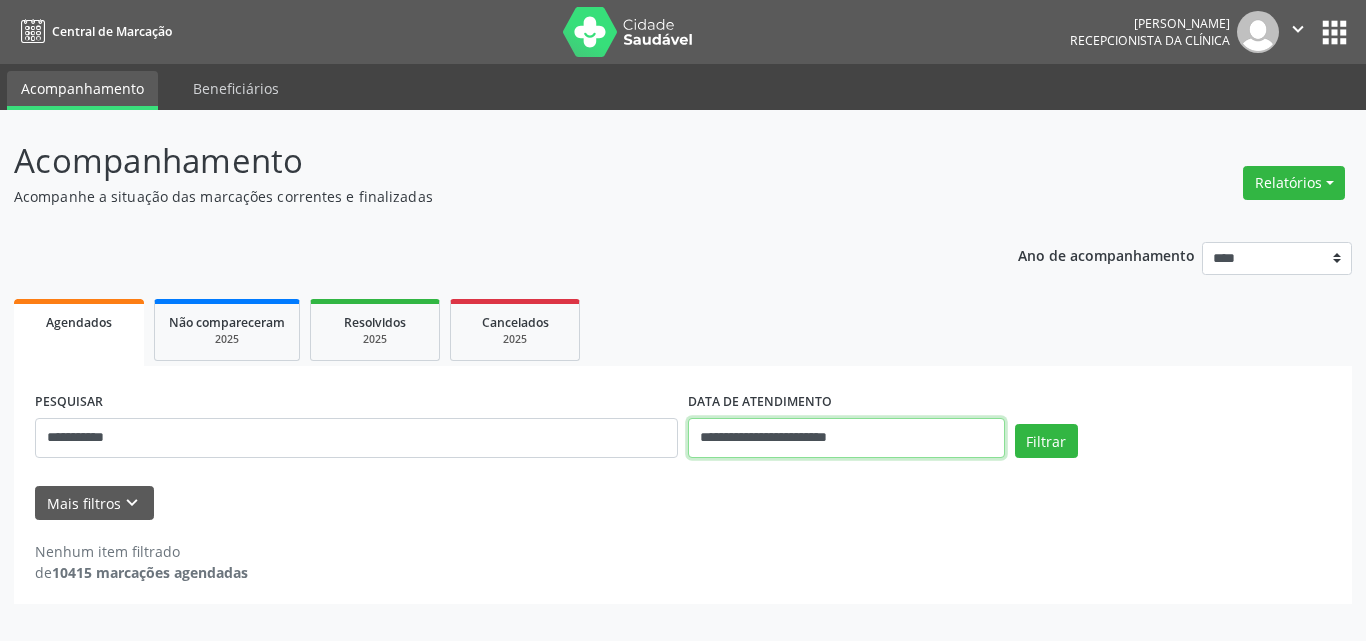 click on "**********" at bounding box center (846, 438) 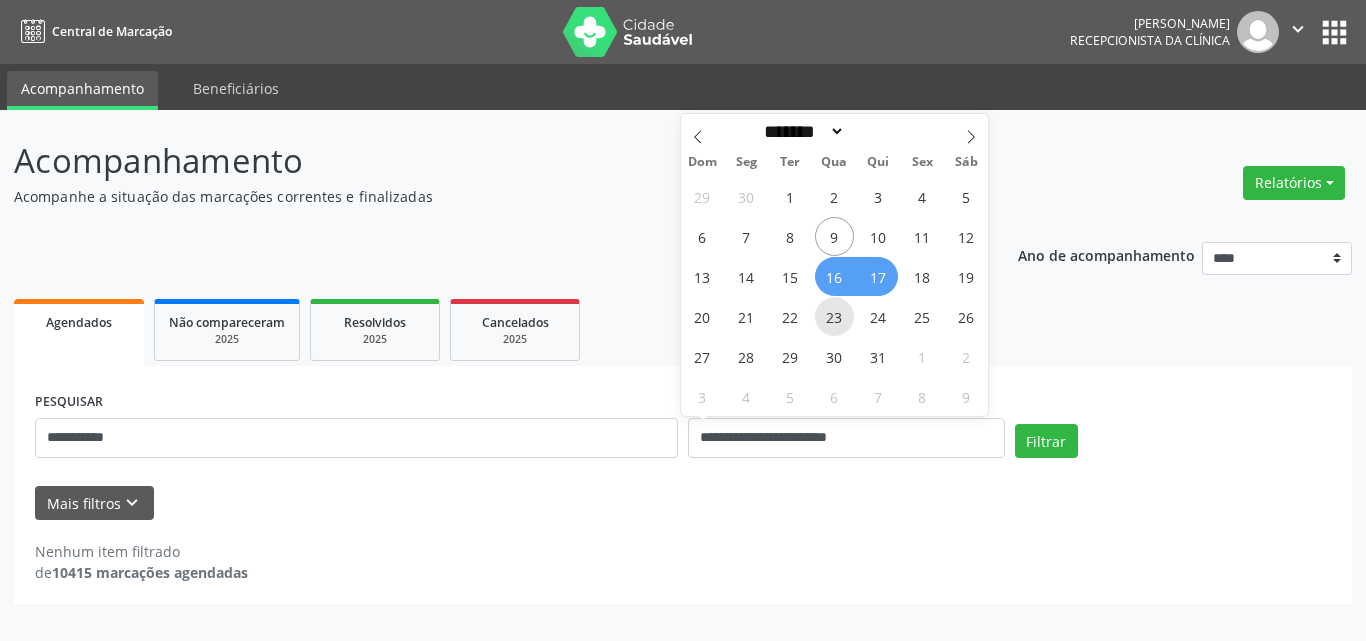click on "23" at bounding box center (834, 316) 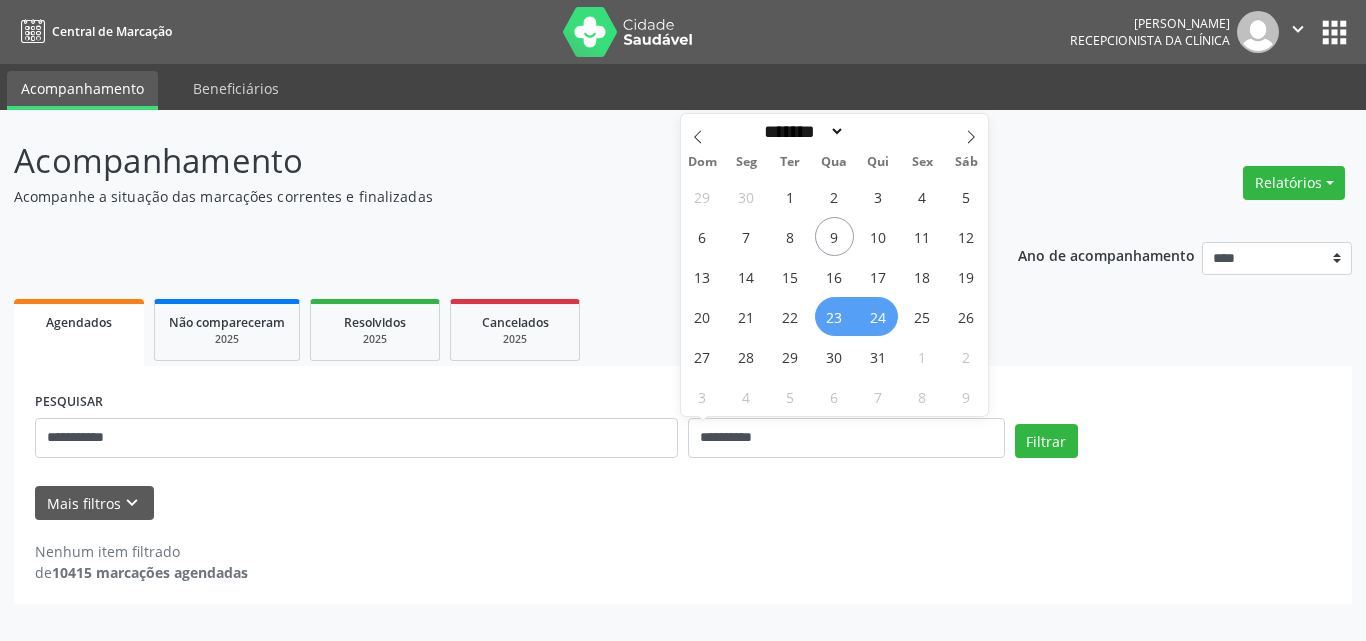 click on "24" at bounding box center [878, 316] 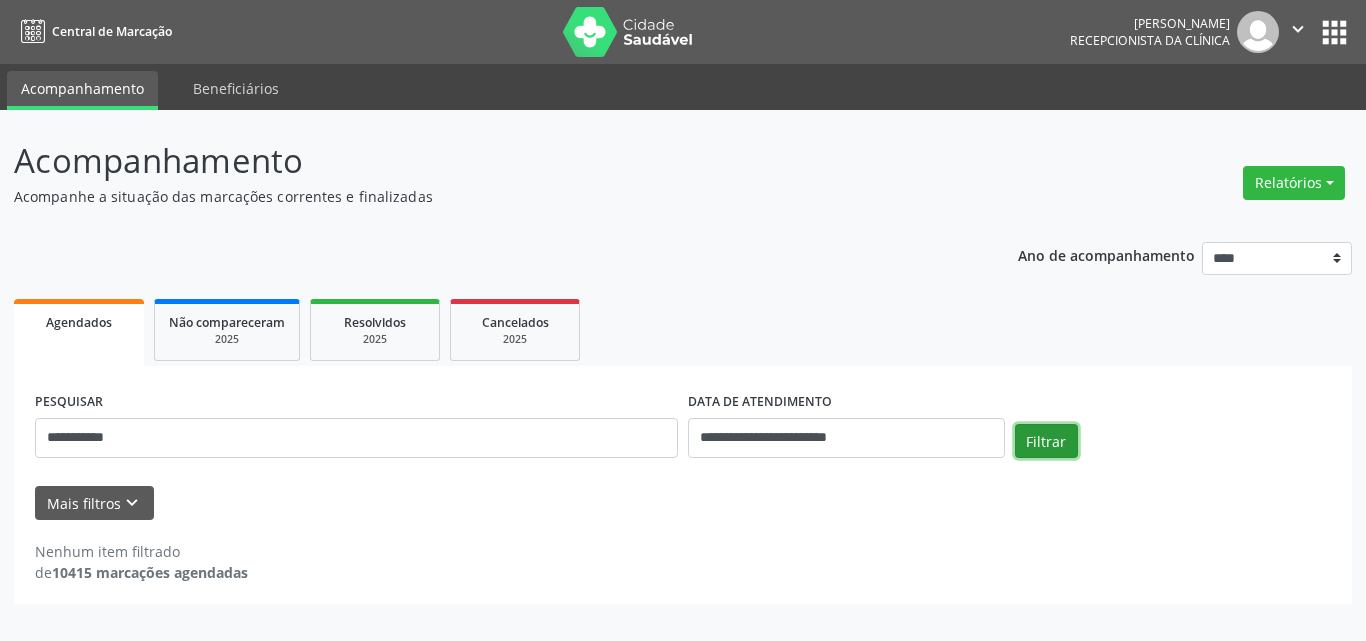click on "Filtrar" at bounding box center (1046, 441) 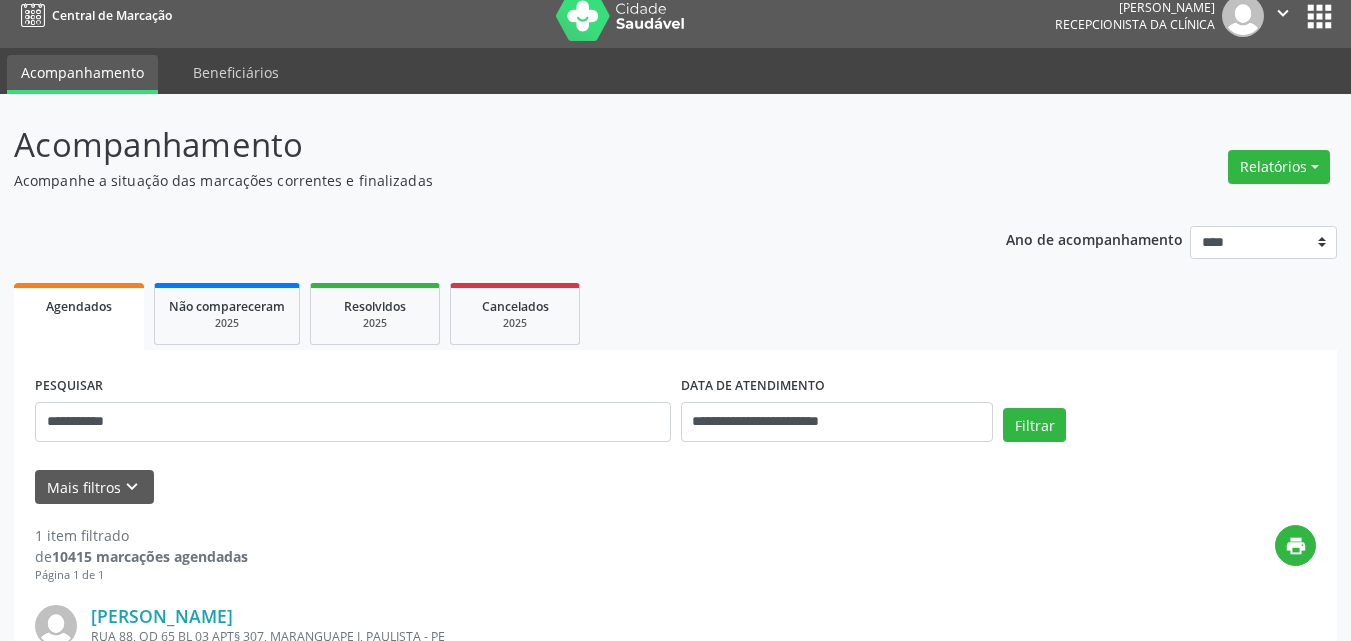 scroll, scrollTop: 281, scrollLeft: 0, axis: vertical 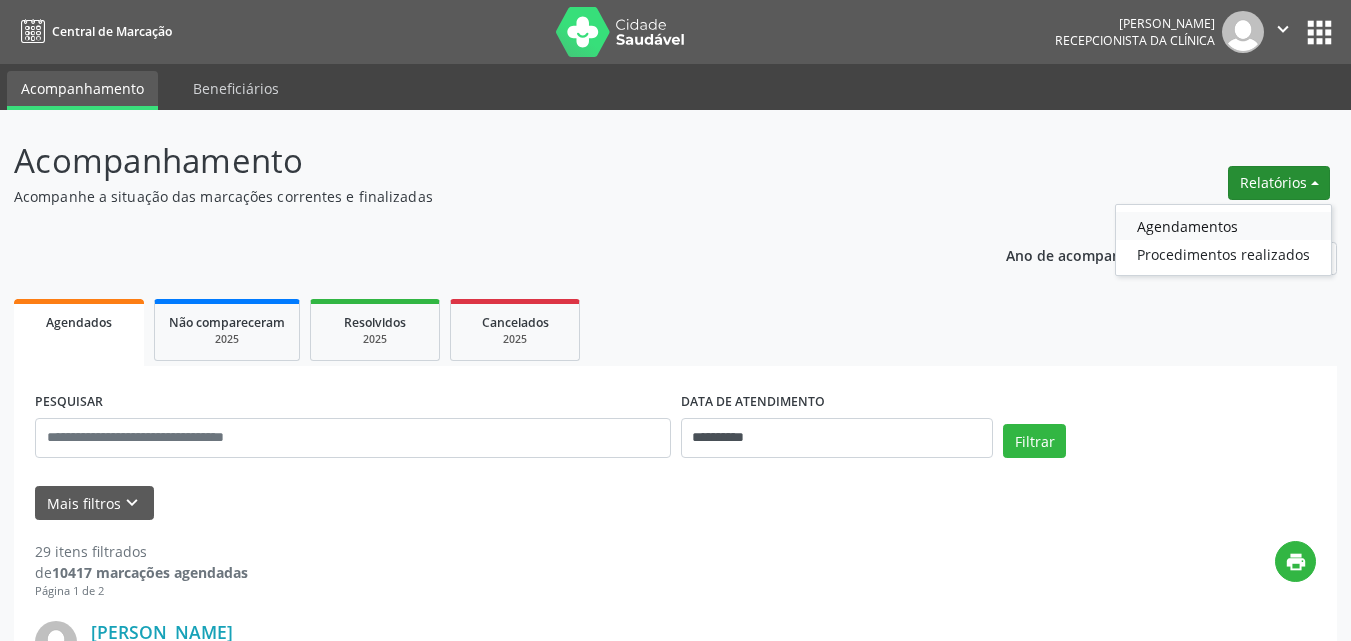 click on "Agendamentos" at bounding box center (1223, 226) 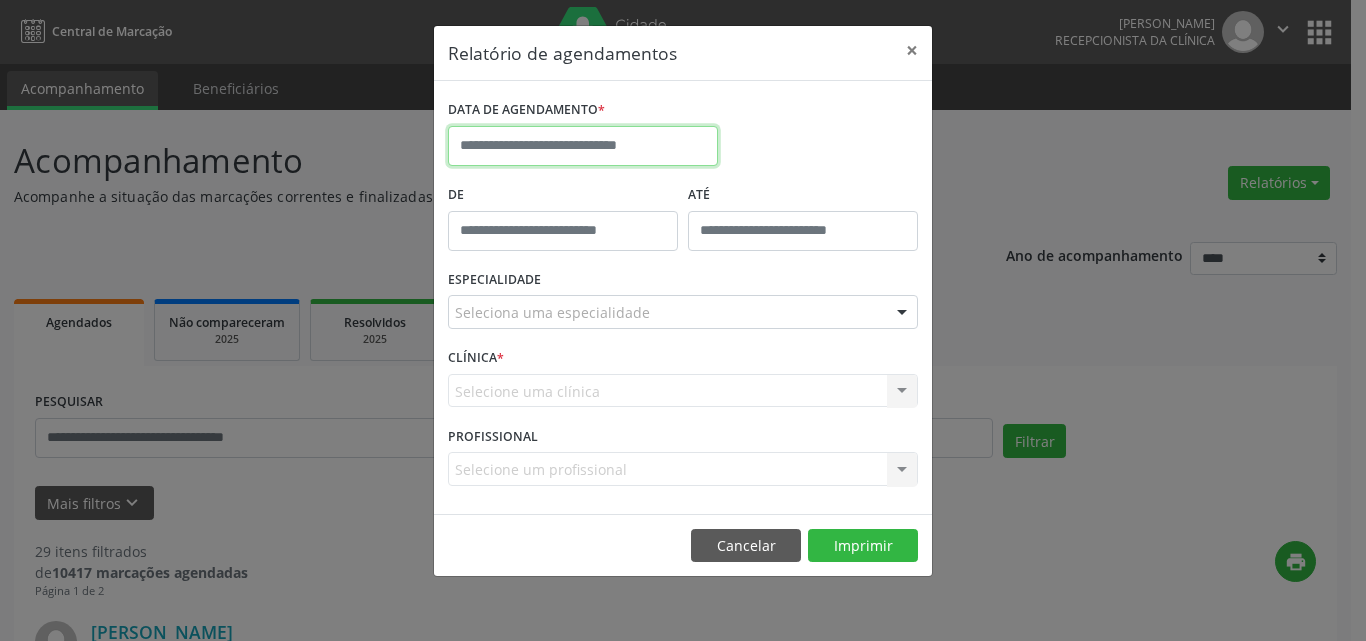 click at bounding box center (583, 146) 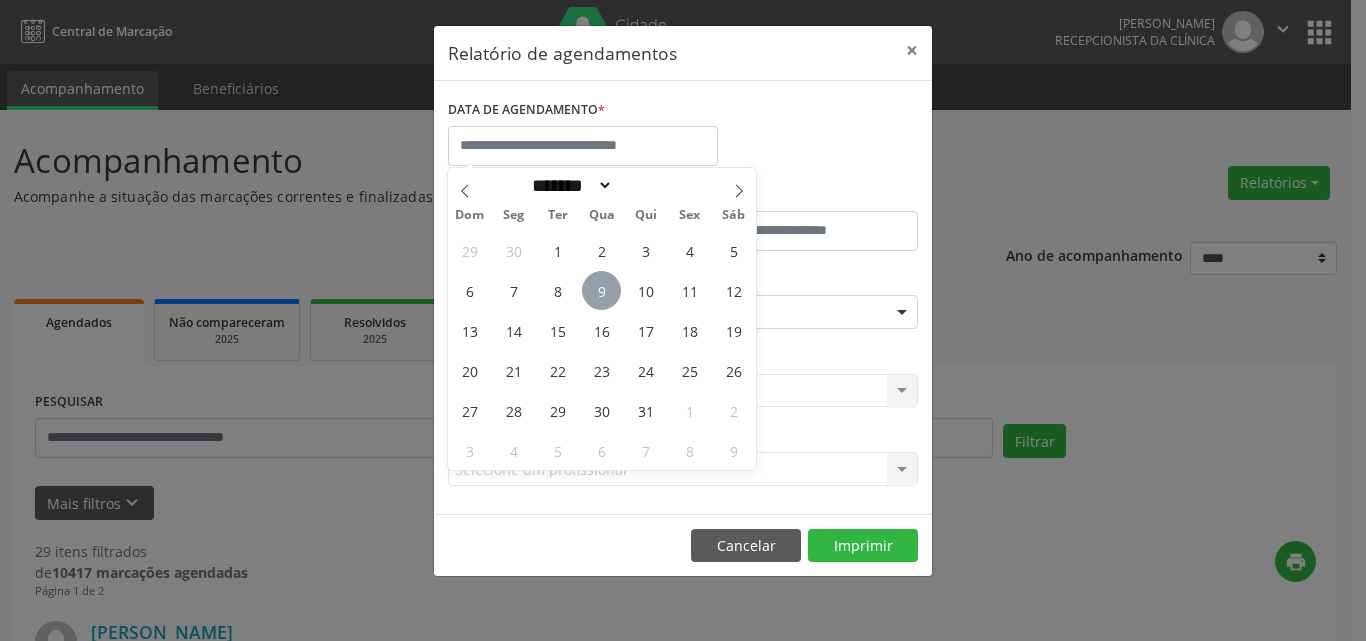 click on "9" at bounding box center (601, 290) 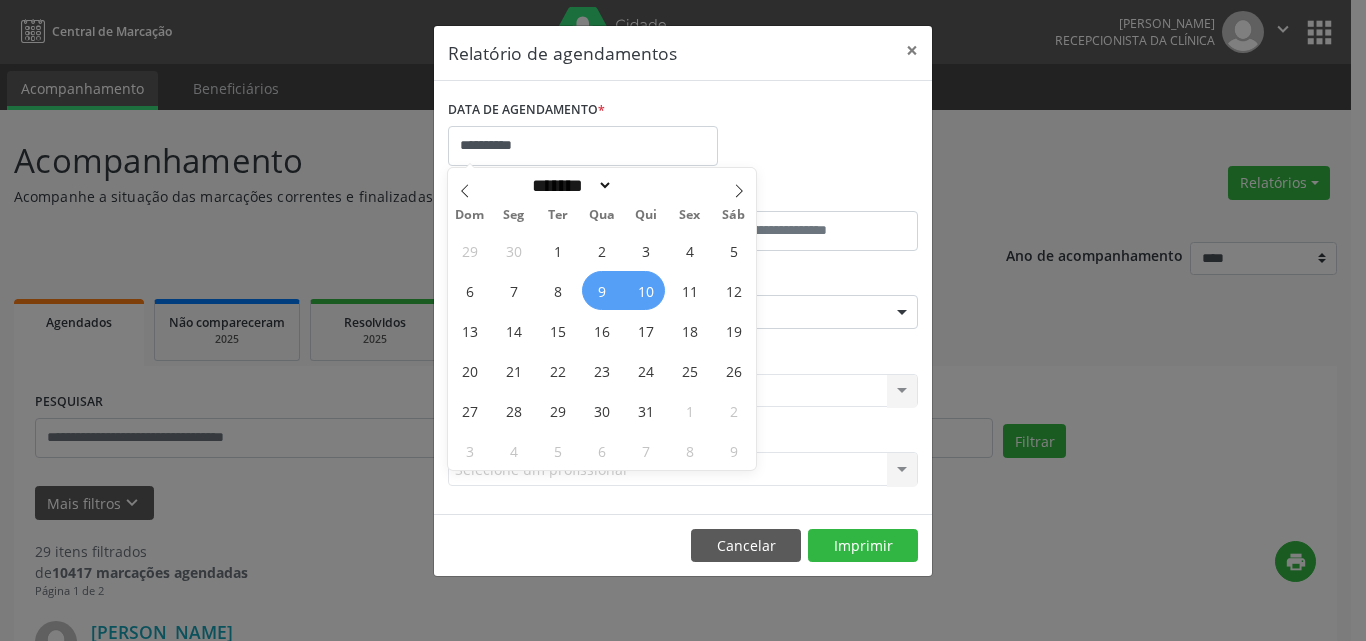 click on "10" at bounding box center (645, 290) 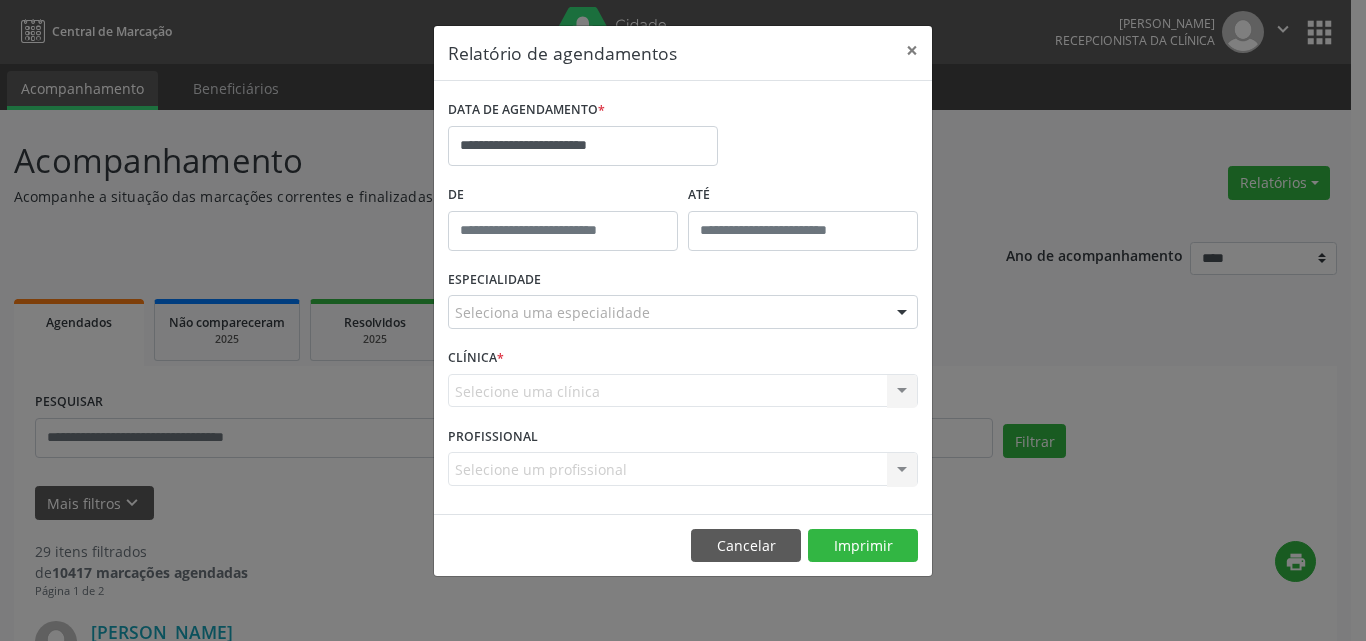 click on "Seleciona uma especialidade" at bounding box center [683, 312] 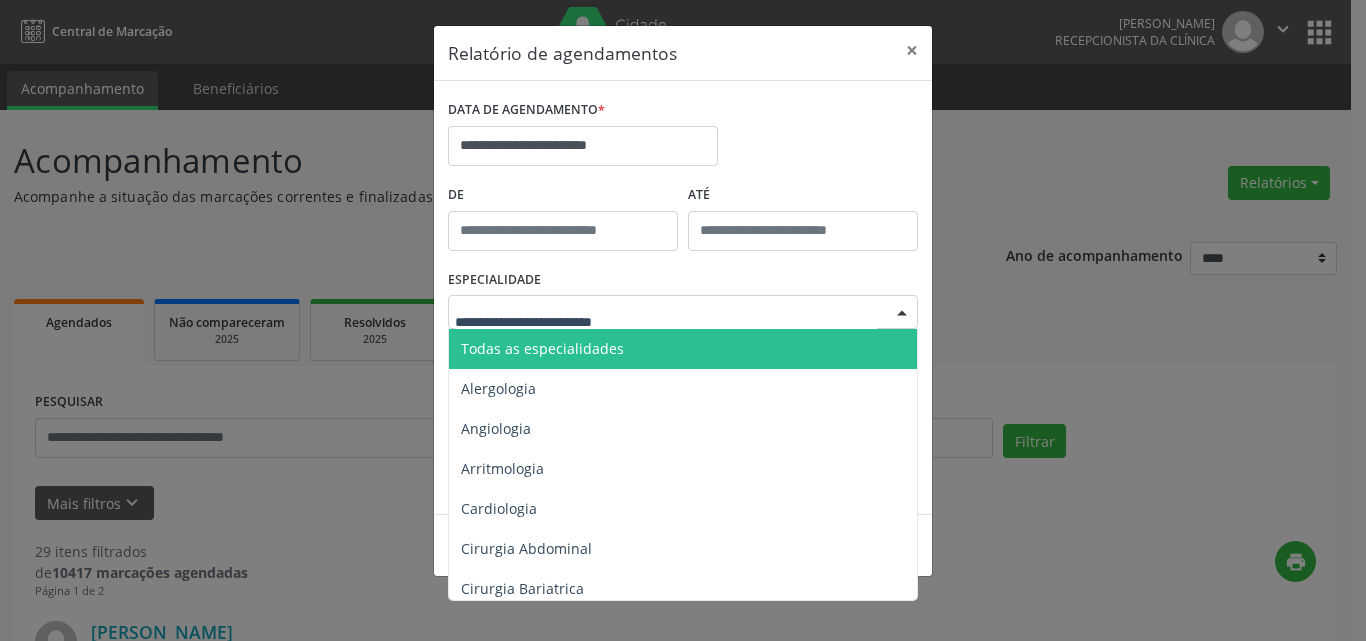 click on "Todas as especialidades" at bounding box center (684, 349) 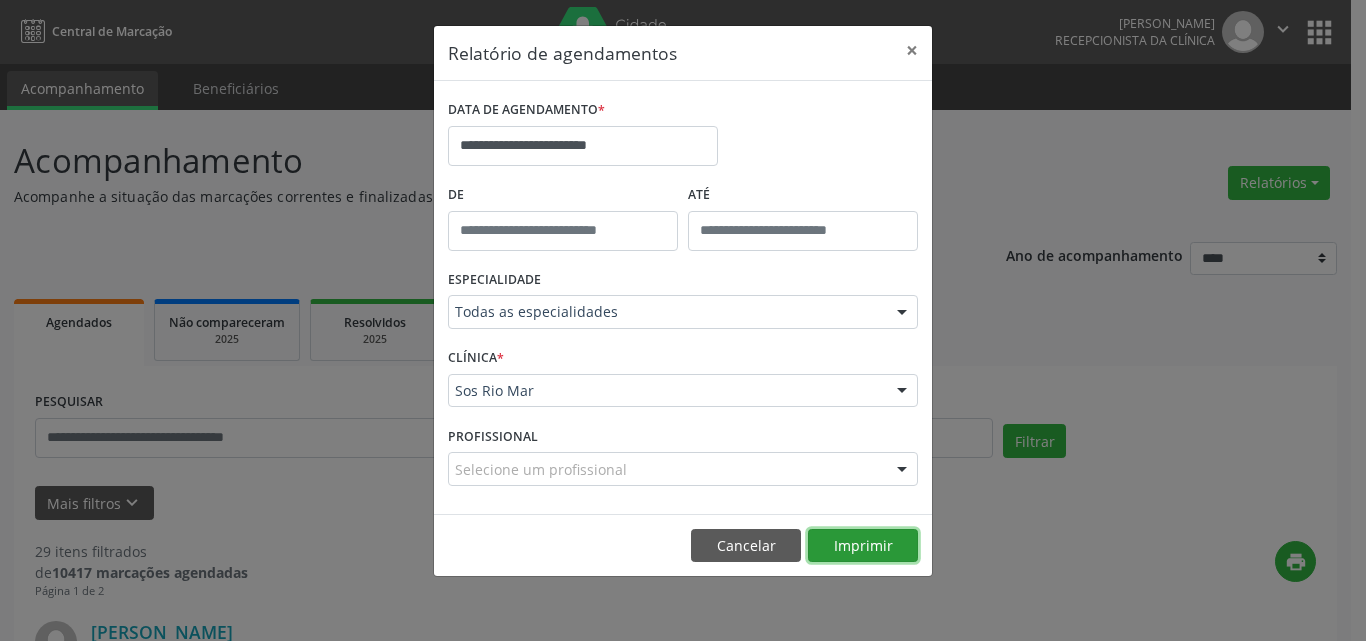 click on "Imprimir" at bounding box center [863, 546] 